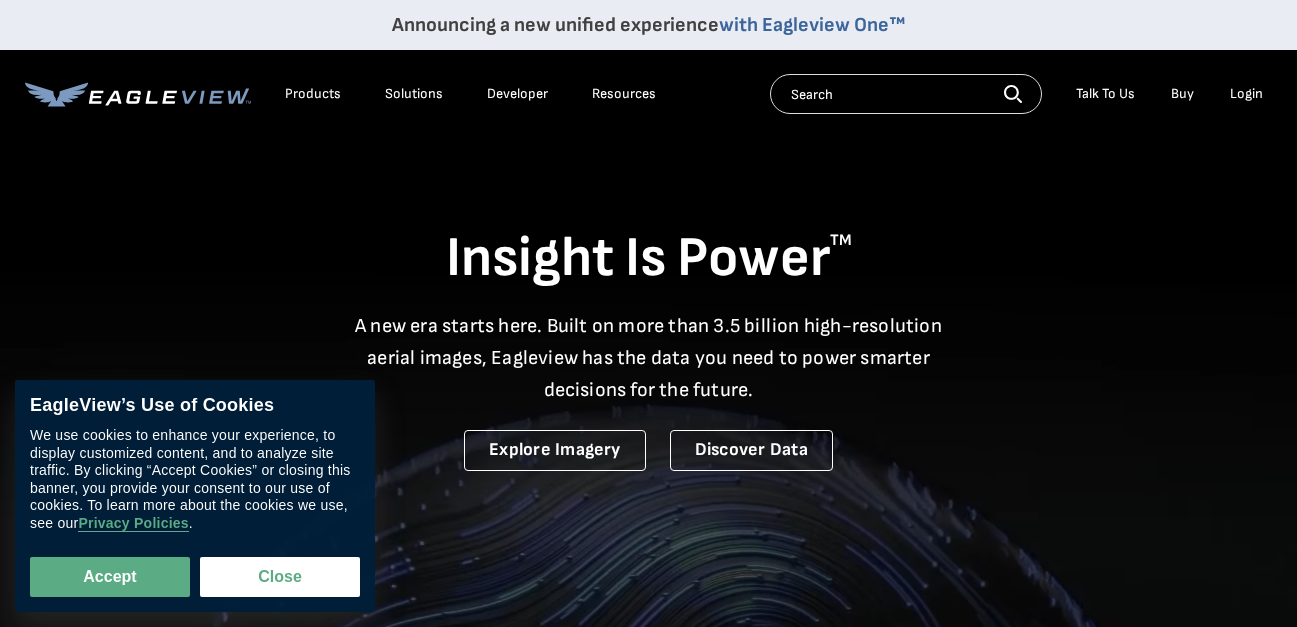 scroll, scrollTop: 0, scrollLeft: 0, axis: both 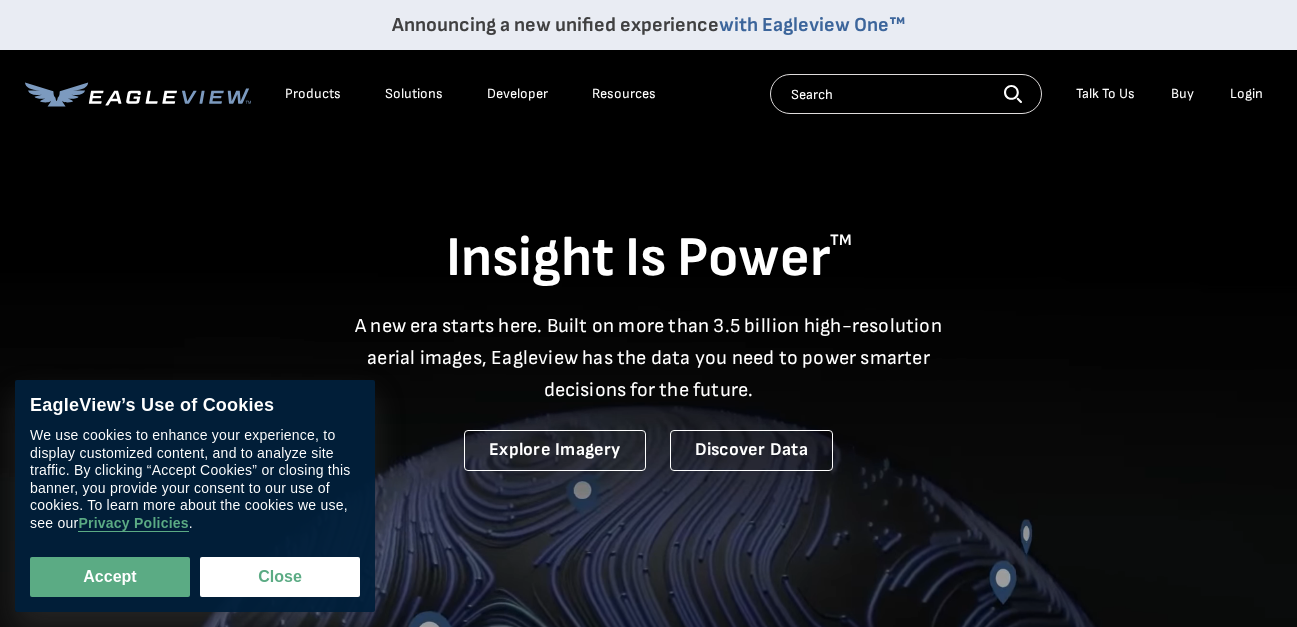 drag, startPoint x: 162, startPoint y: 550, endPoint x: 172, endPoint y: 541, distance: 13.453624 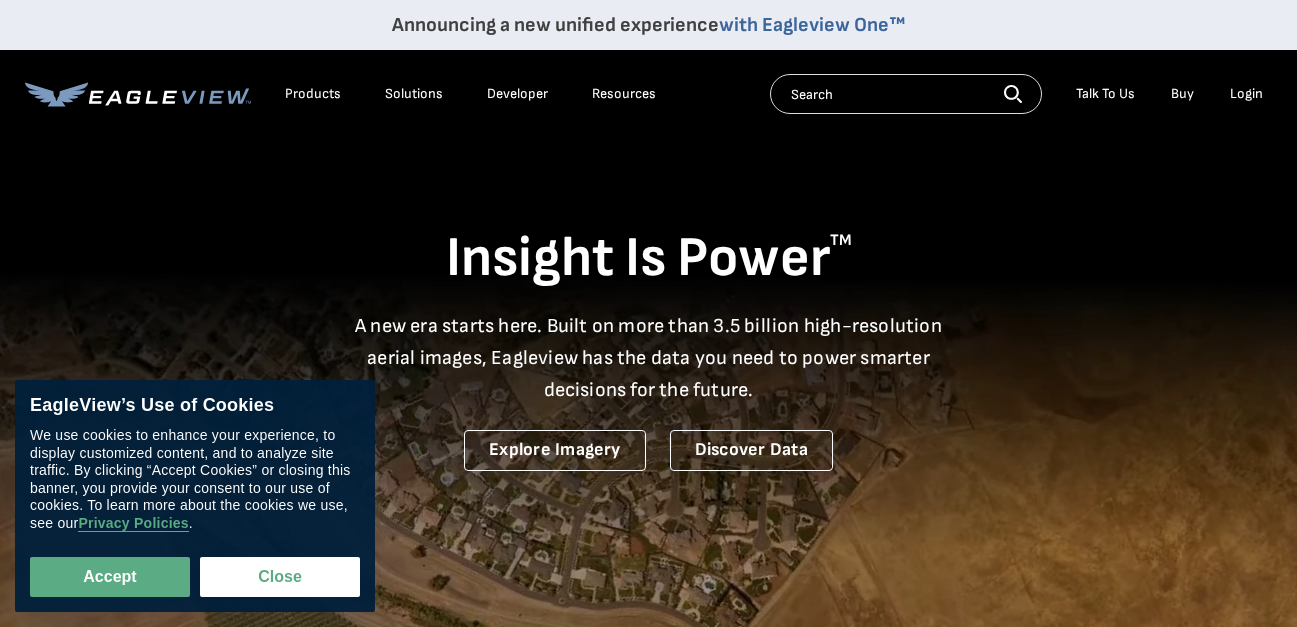 click on "Accept Close" at bounding box center (195, 564) 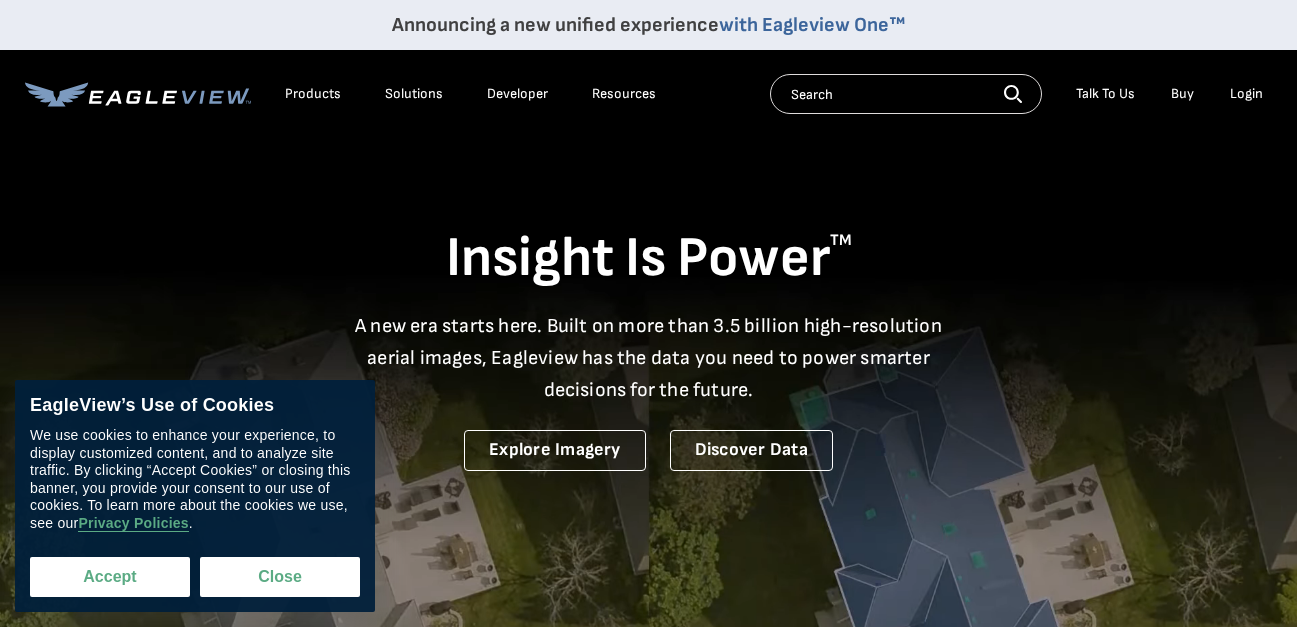 click on "Accept" at bounding box center (110, 577) 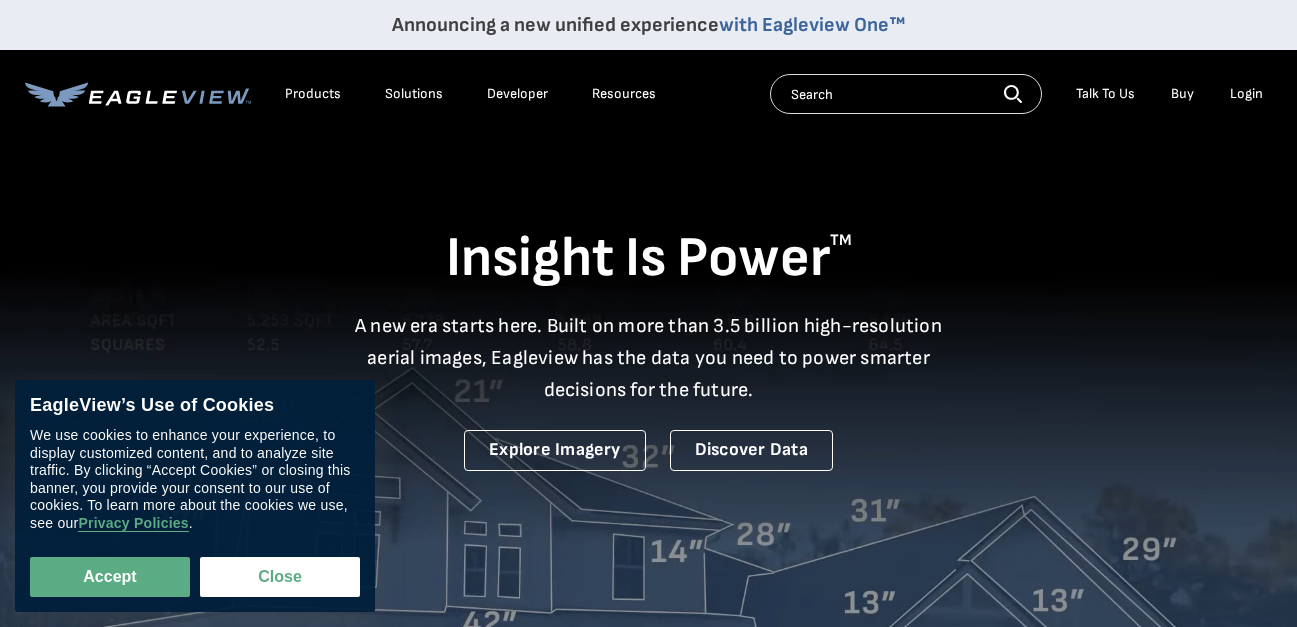 checkbox on "true" 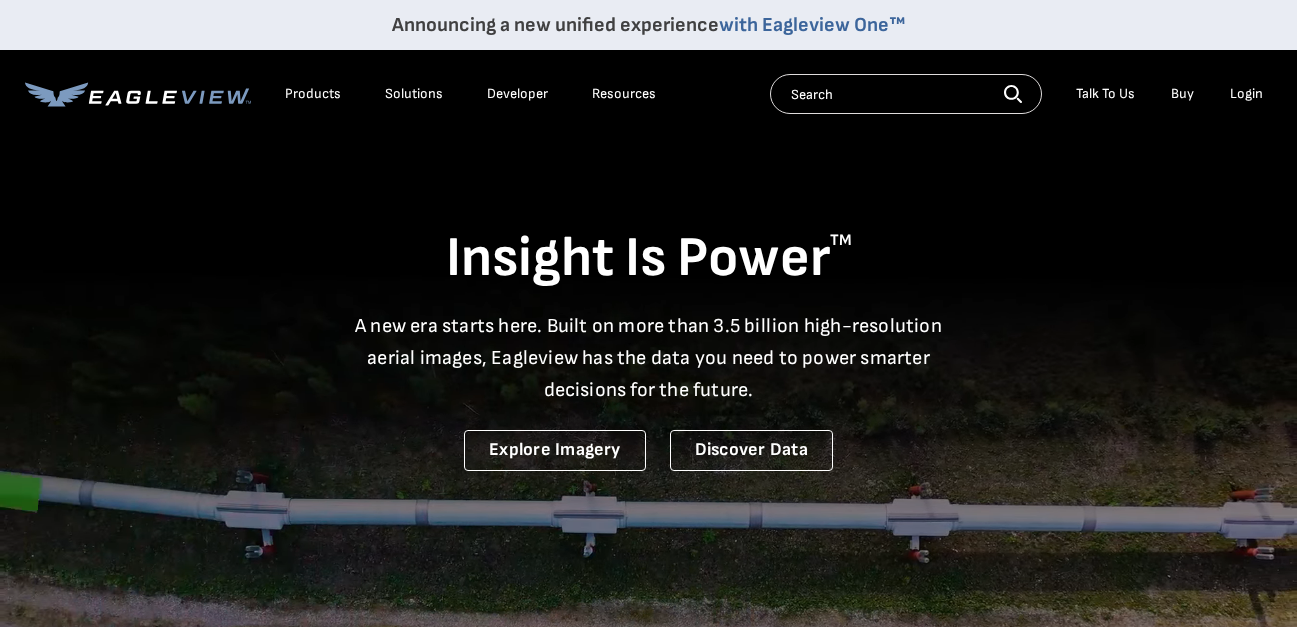 click on "Login" at bounding box center [1246, 94] 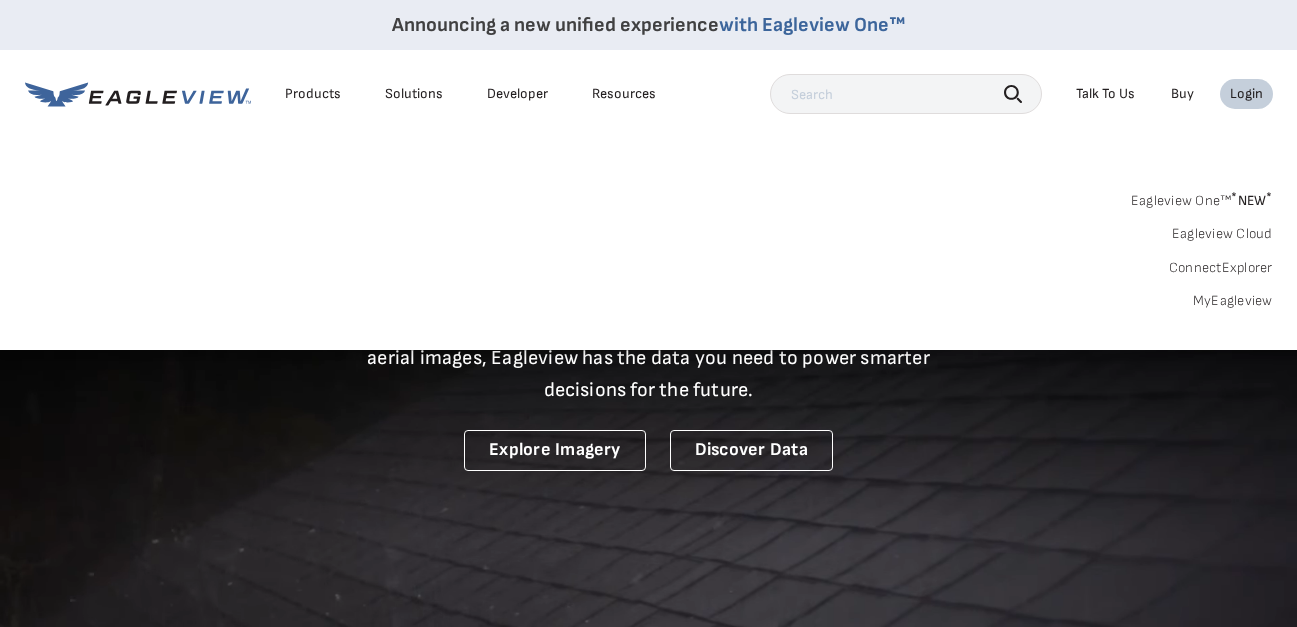 click on "Login" at bounding box center (1246, 94) 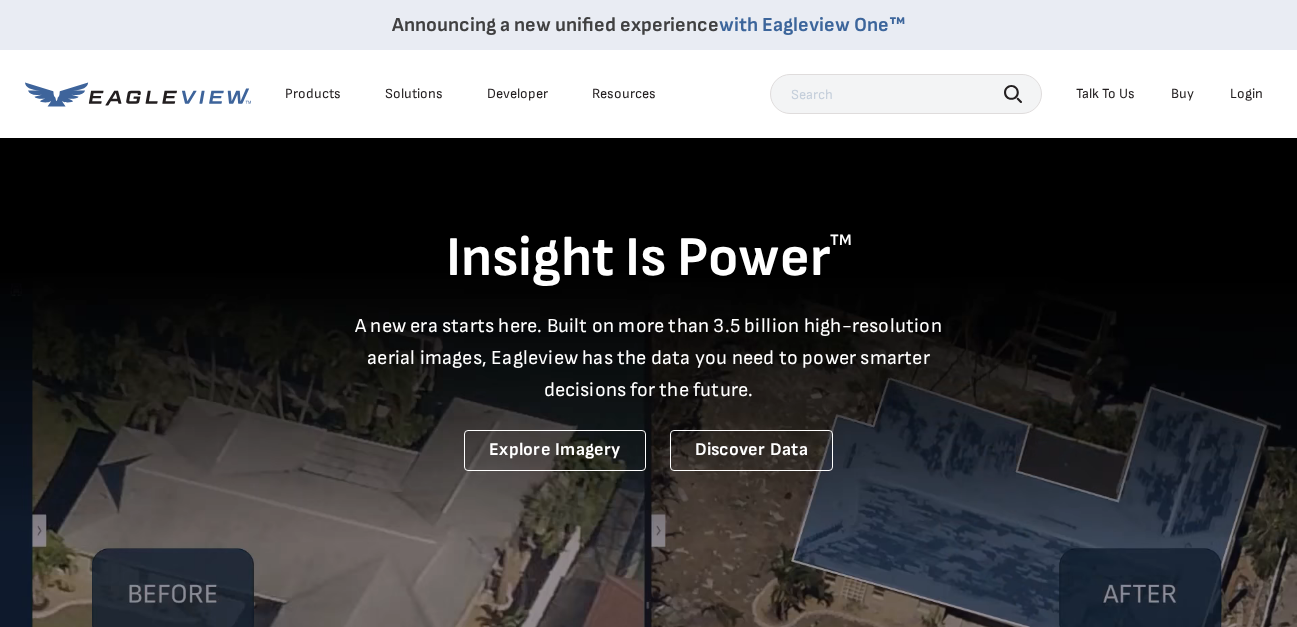click on "Login" at bounding box center (1246, 94) 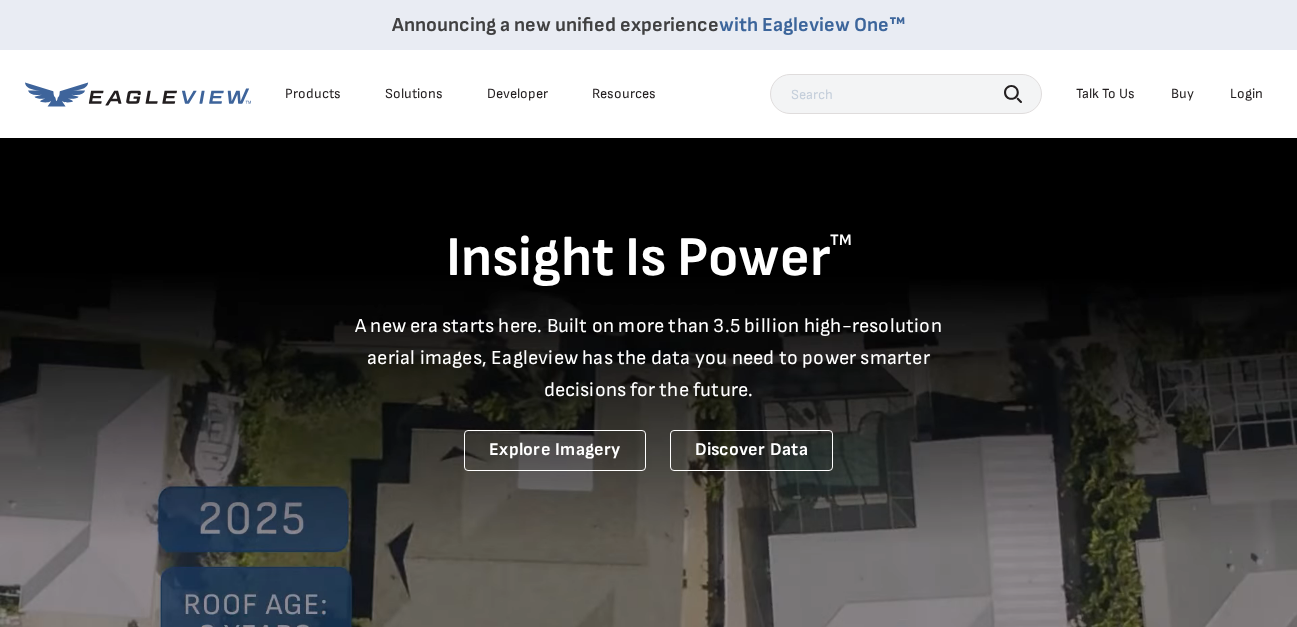 click on "Login" at bounding box center [1246, 94] 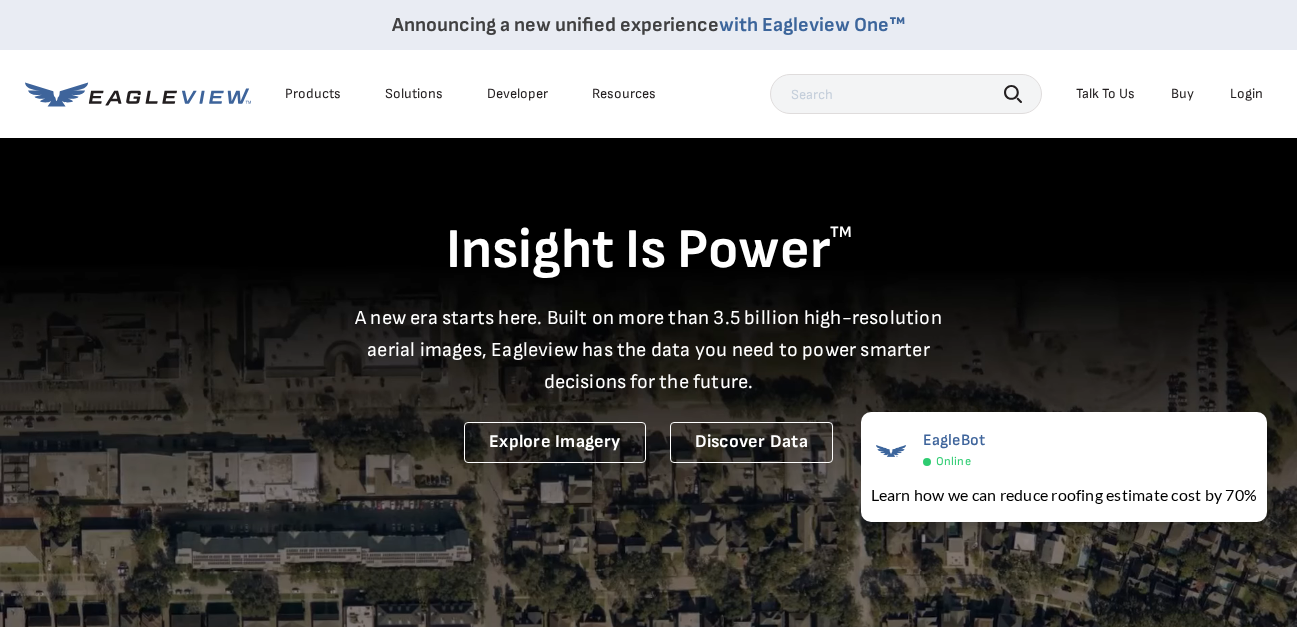 scroll, scrollTop: 0, scrollLeft: 0, axis: both 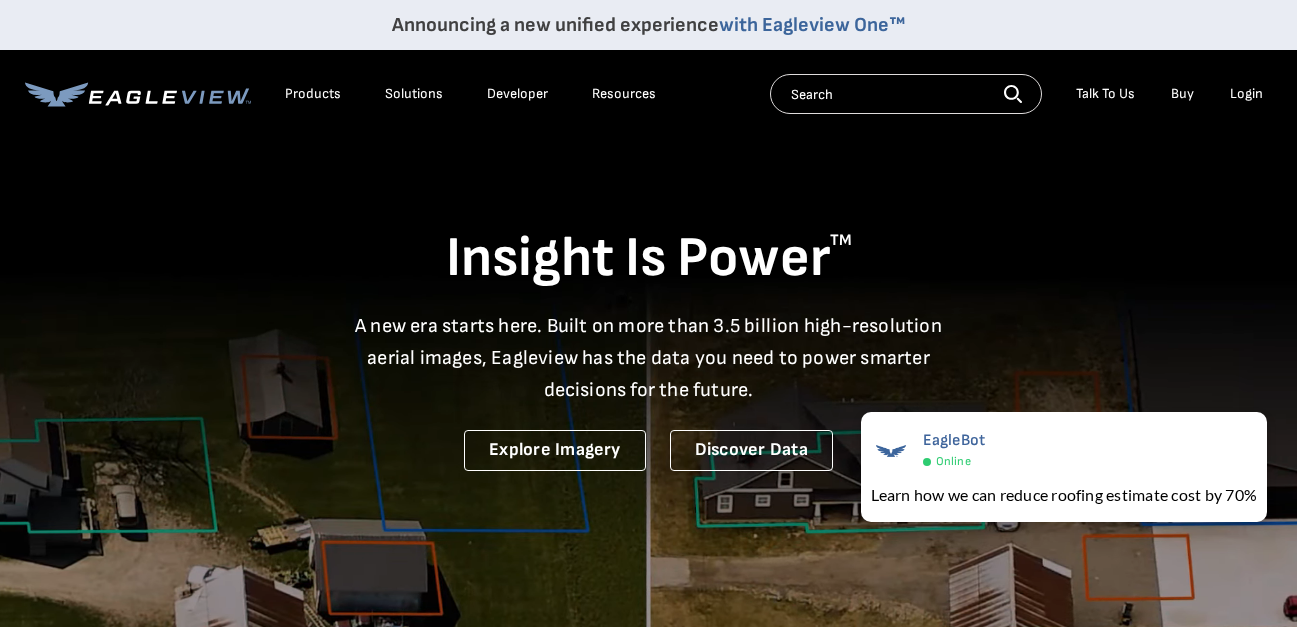 click on "Login" at bounding box center [1246, 94] 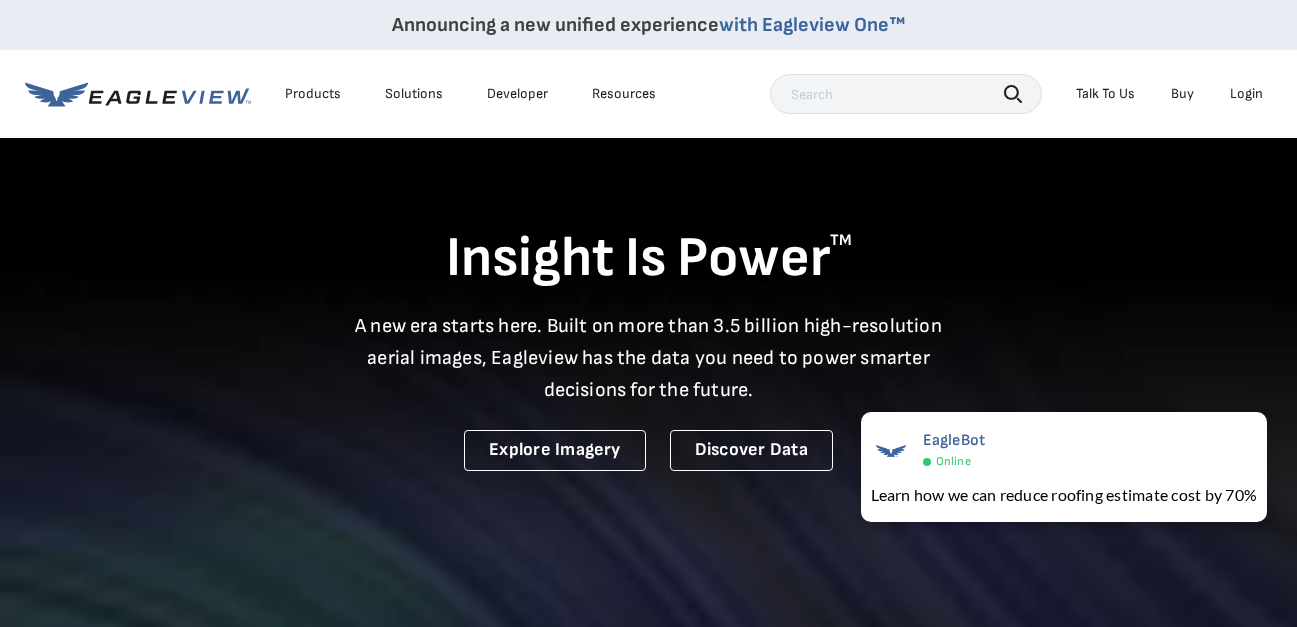 click on "Login" at bounding box center [1246, 94] 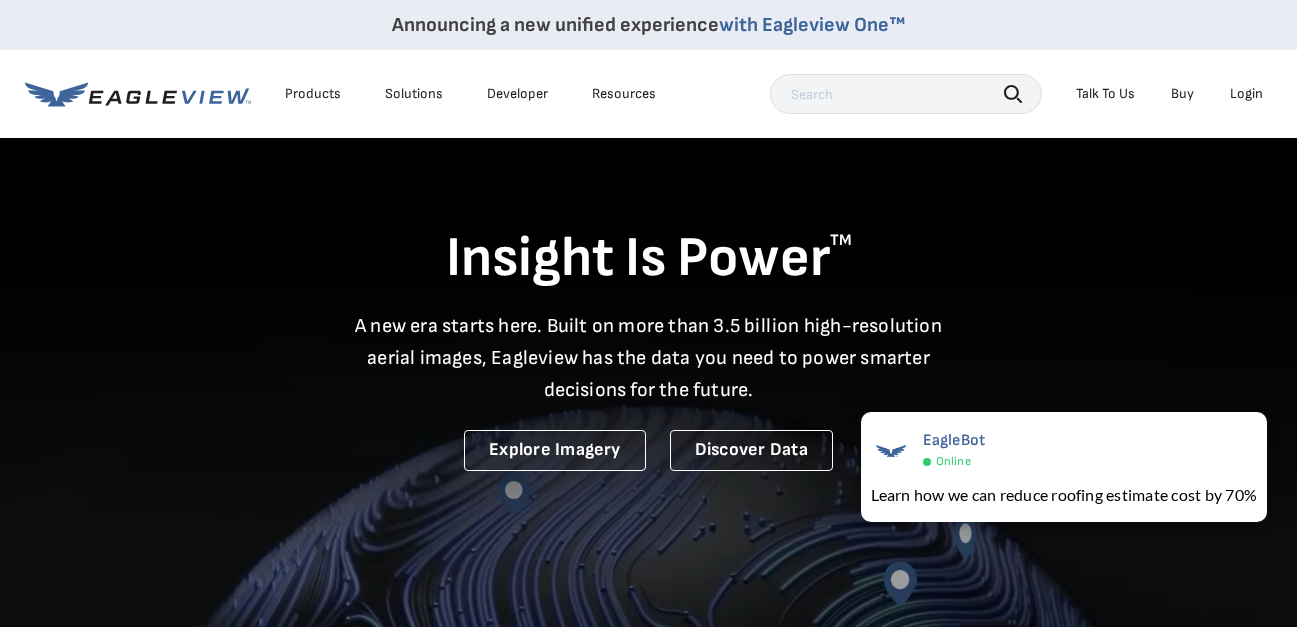 click on "Login" at bounding box center (1246, 94) 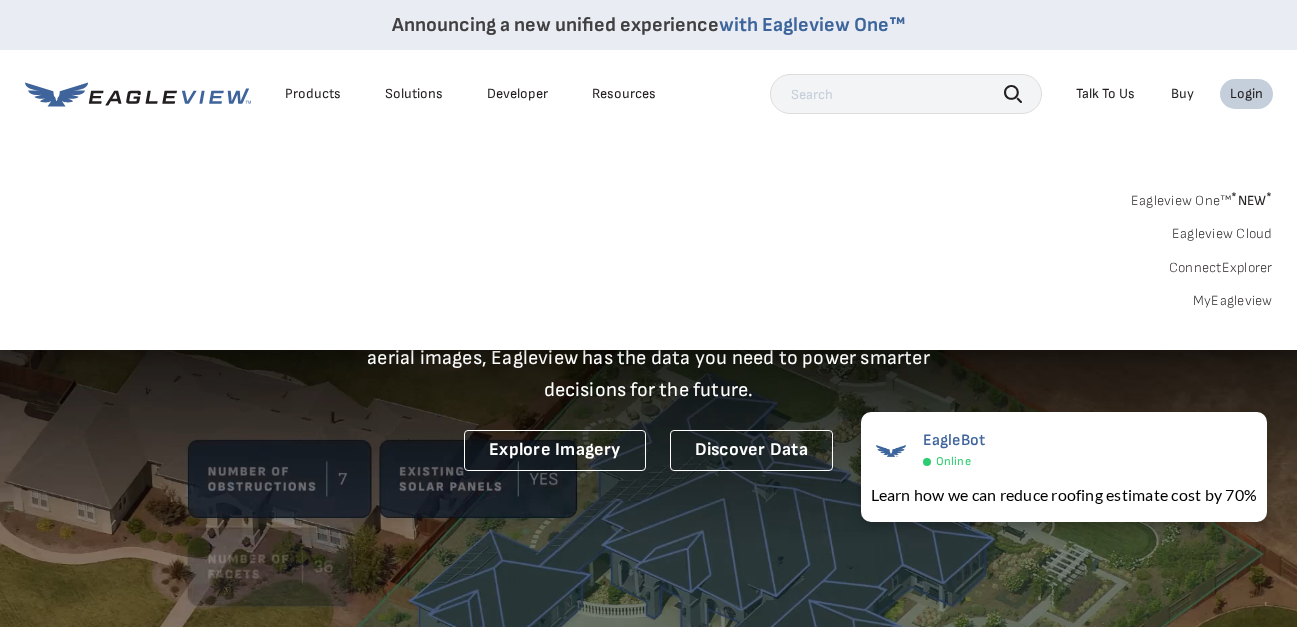 click on "MyEagleview" at bounding box center (1233, 301) 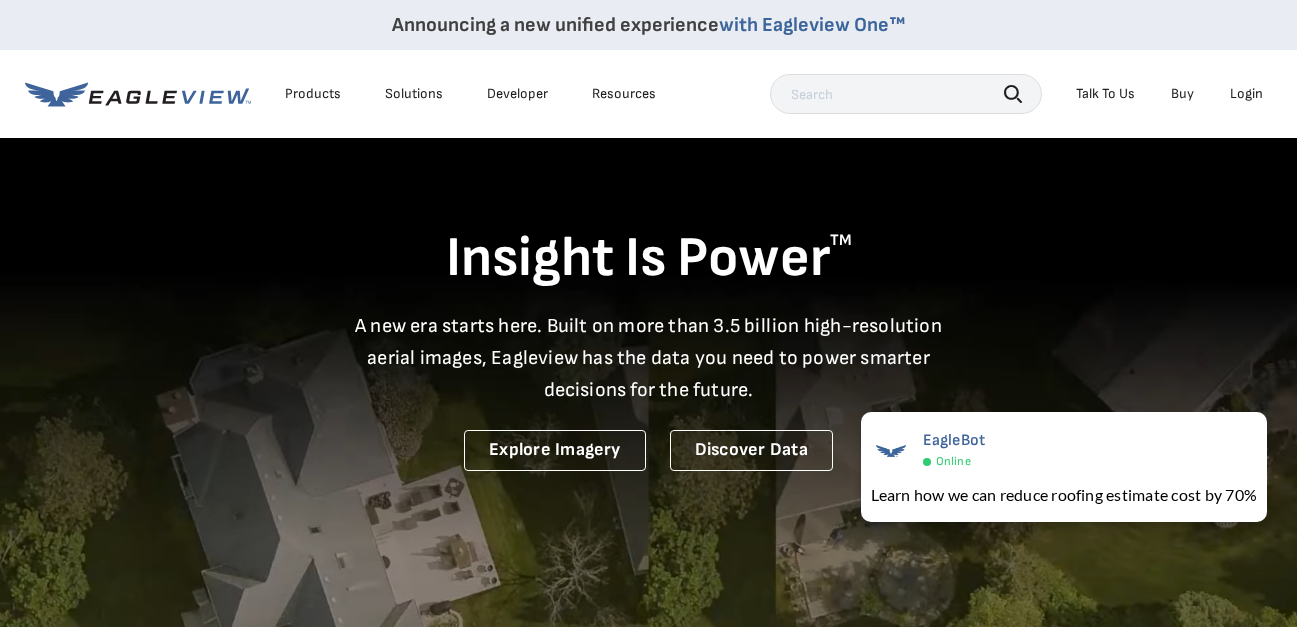 click on "Products
Solutions
Developer
Resources
Search
Talk To Us
Buy
Login" at bounding box center (649, 94) 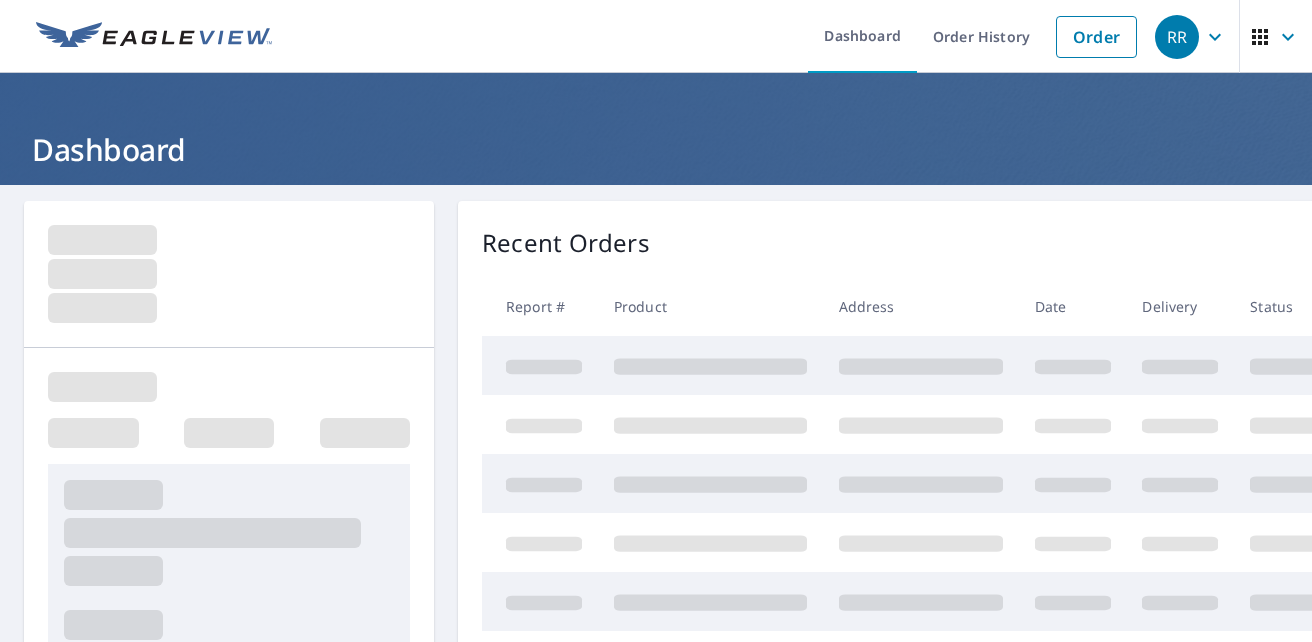 scroll, scrollTop: 0, scrollLeft: 0, axis: both 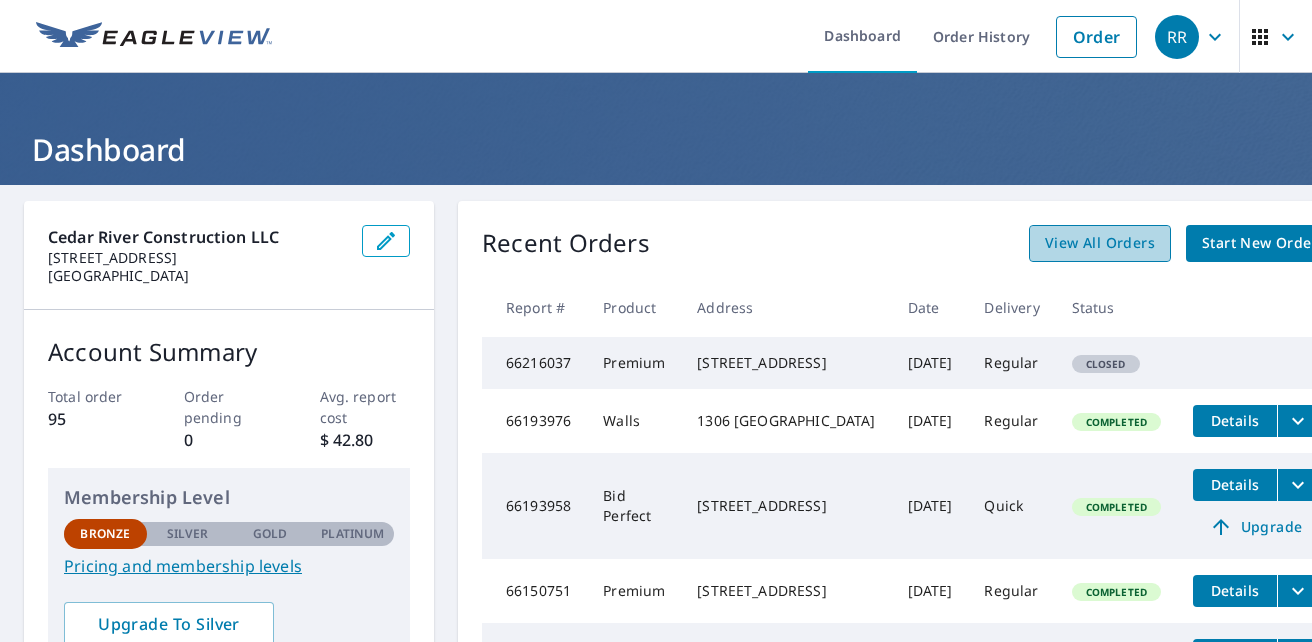 click on "View All Orders" at bounding box center [1100, 243] 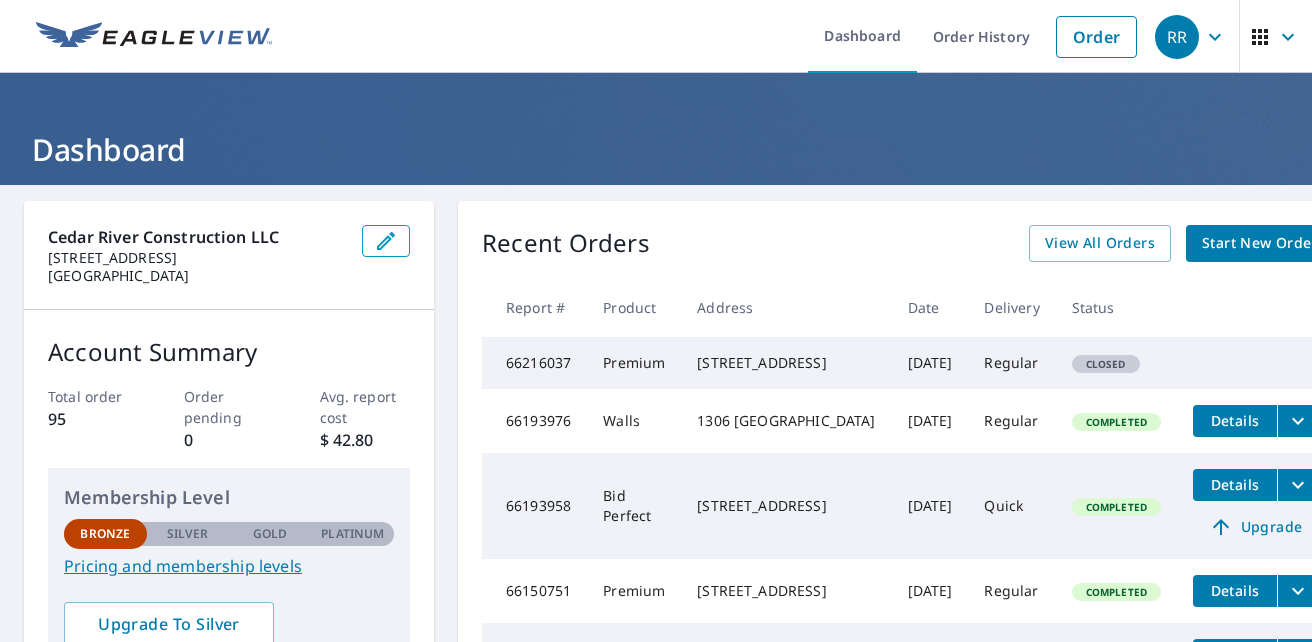 click on "Start New Order" at bounding box center (1260, 243) 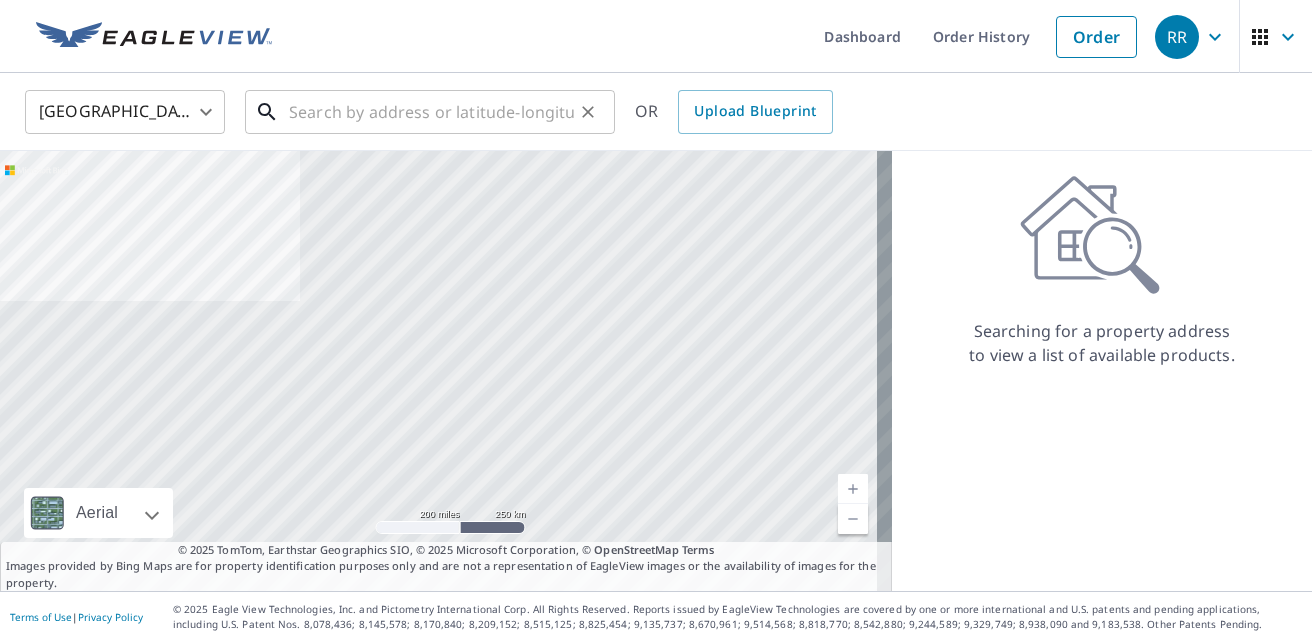 click at bounding box center (431, 112) 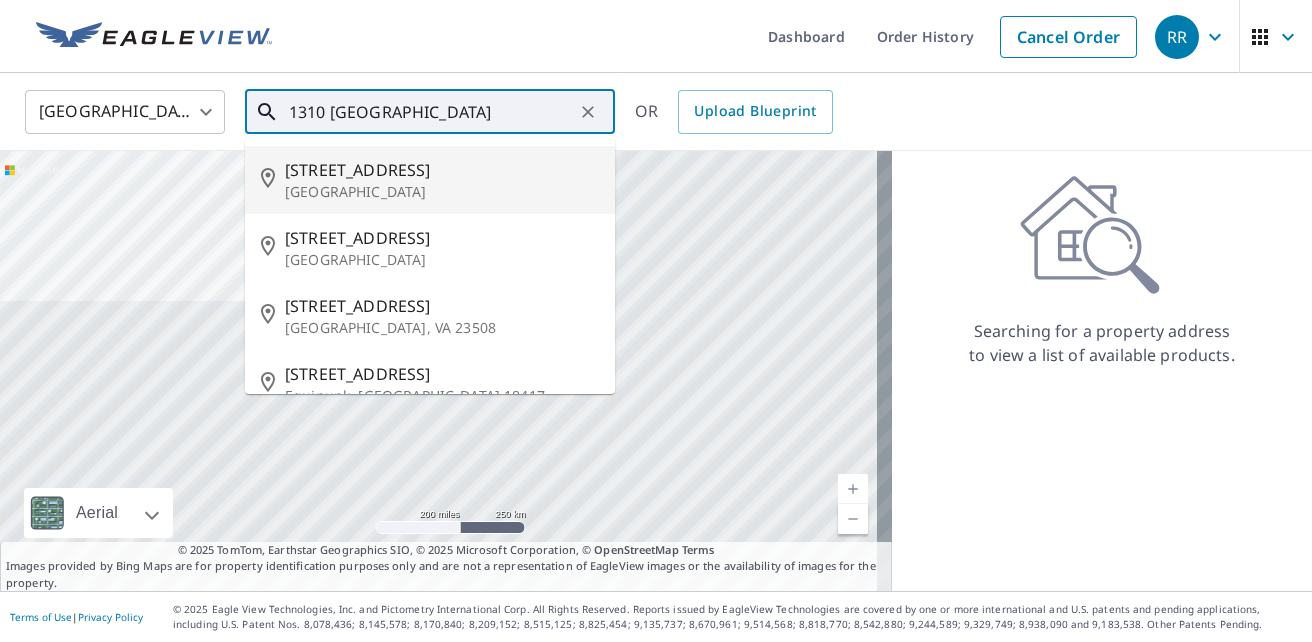 click on "[STREET_ADDRESS]" at bounding box center [442, 170] 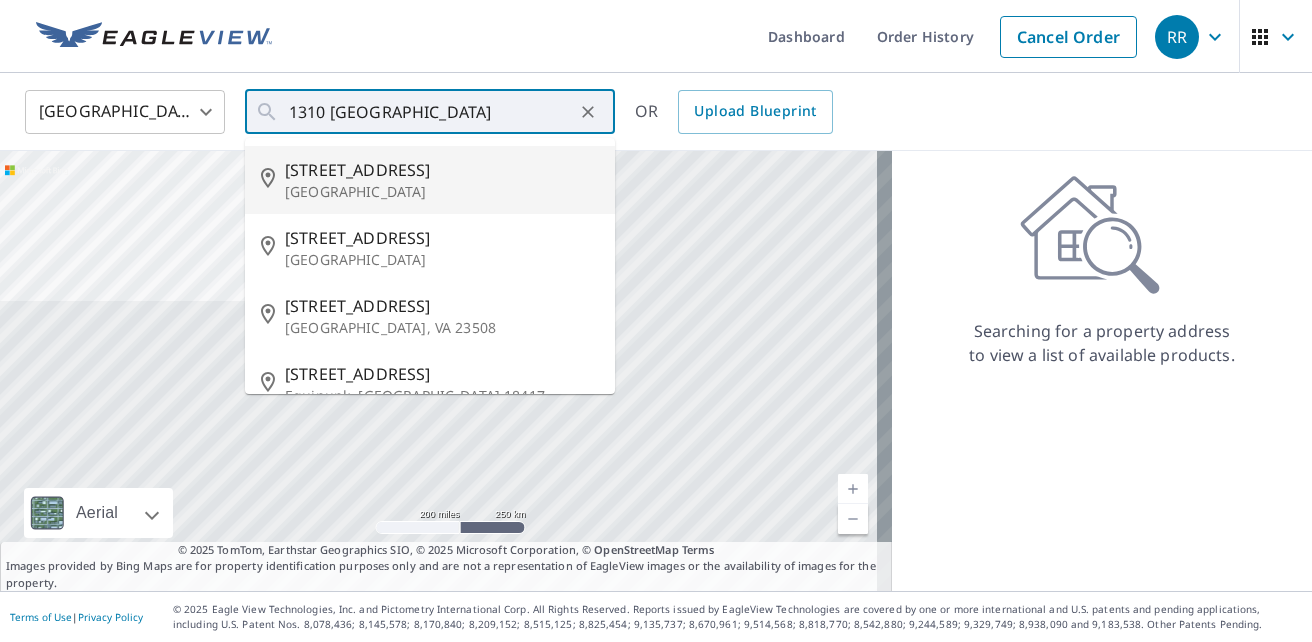 type on "[STREET_ADDRESS]" 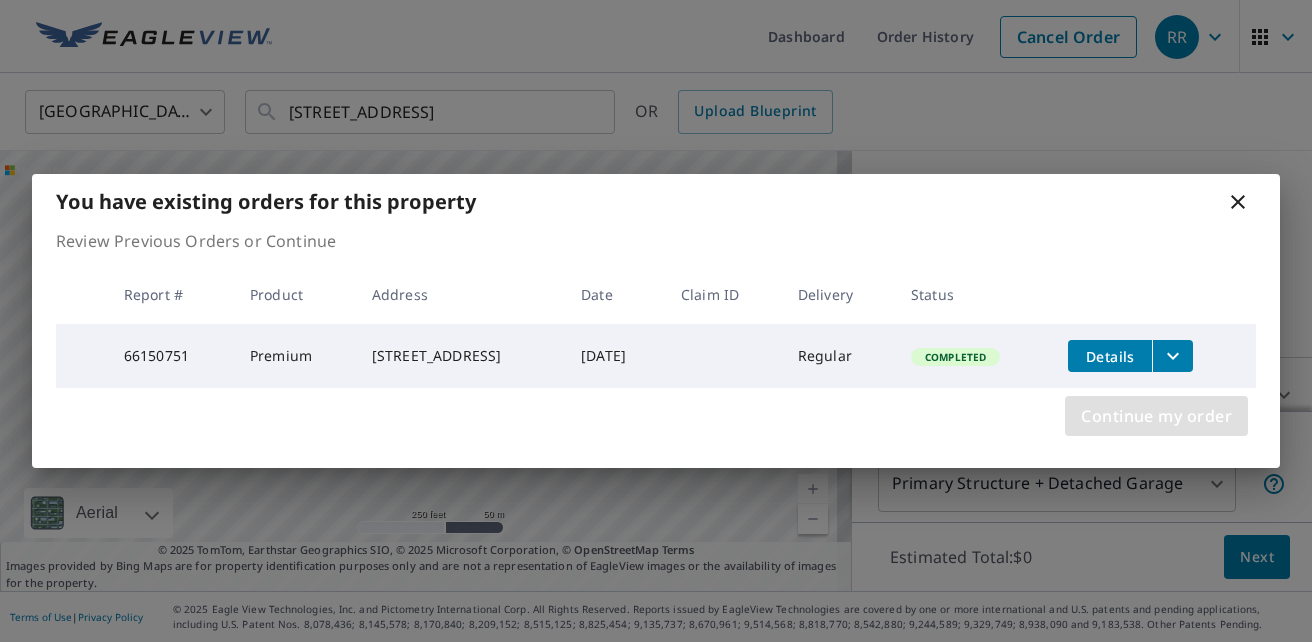 click on "Continue my order" at bounding box center [1156, 416] 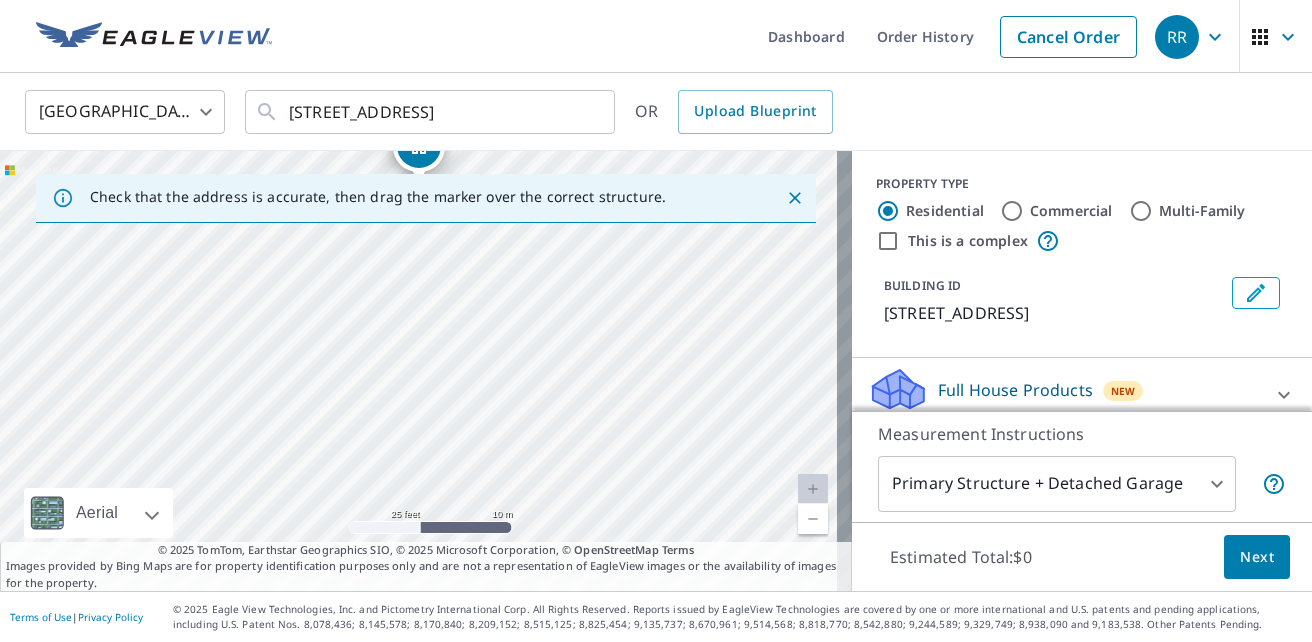 drag, startPoint x: 510, startPoint y: 369, endPoint x: 482, endPoint y: -74, distance: 443.884 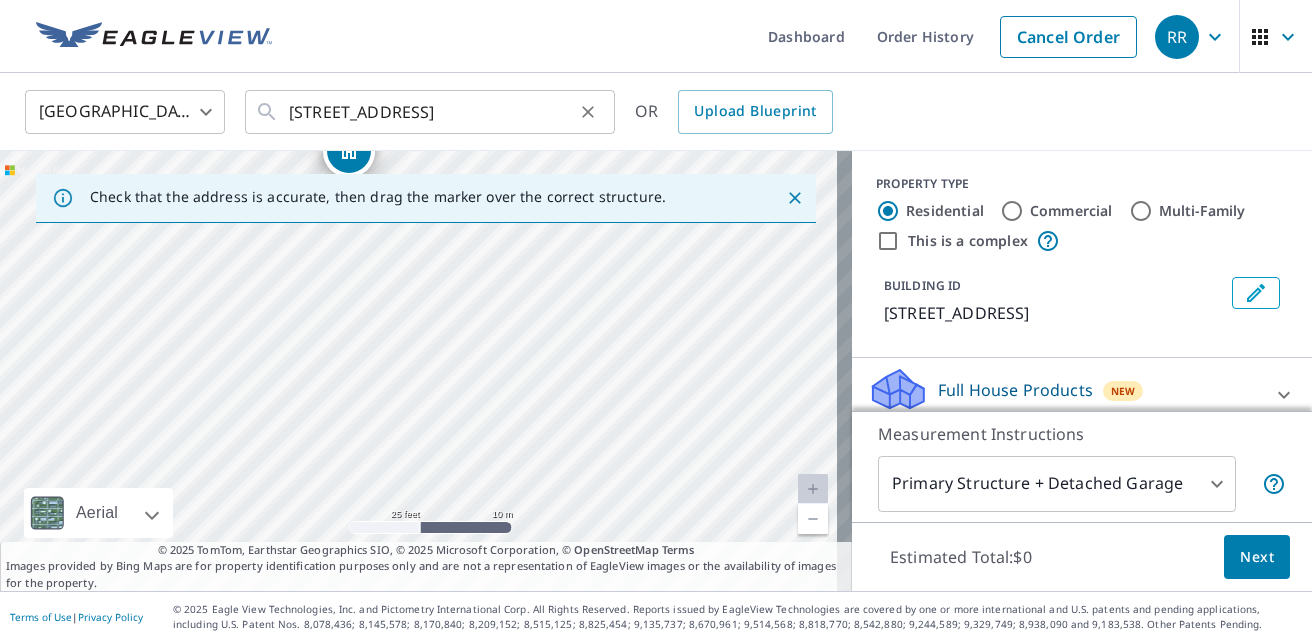 drag, startPoint x: 442, startPoint y: 409, endPoint x: 419, endPoint y: 119, distance: 290.91064 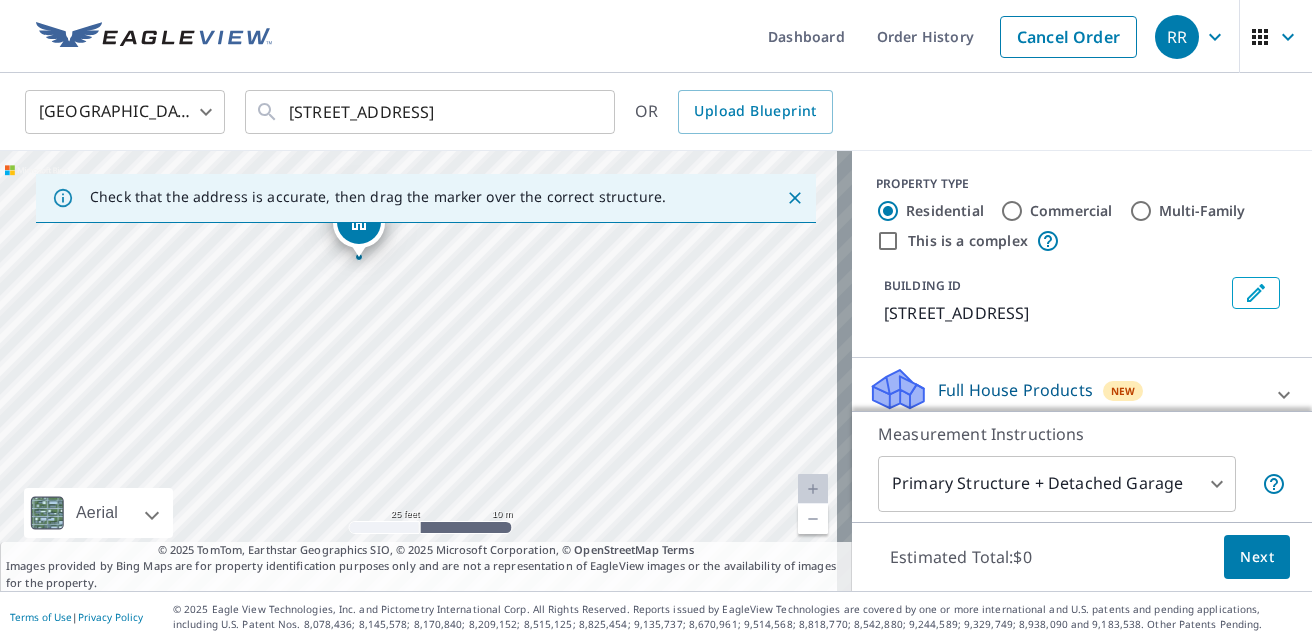 drag, startPoint x: 427, startPoint y: 312, endPoint x: 431, endPoint y: 189, distance: 123.065025 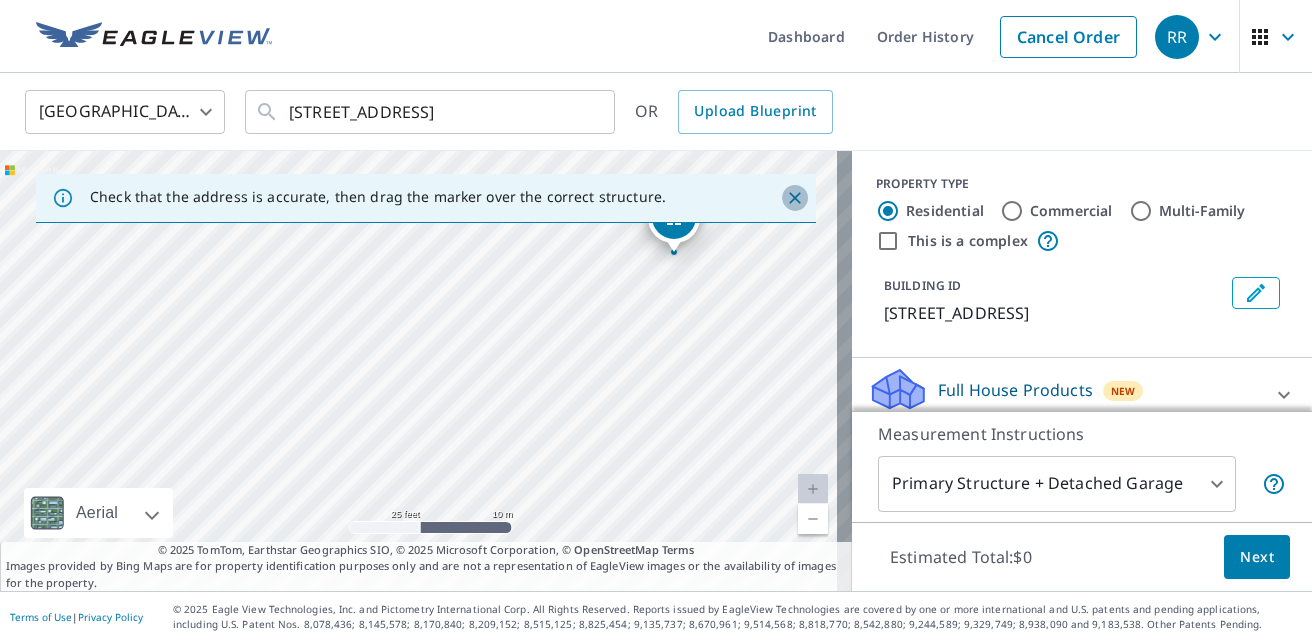 click 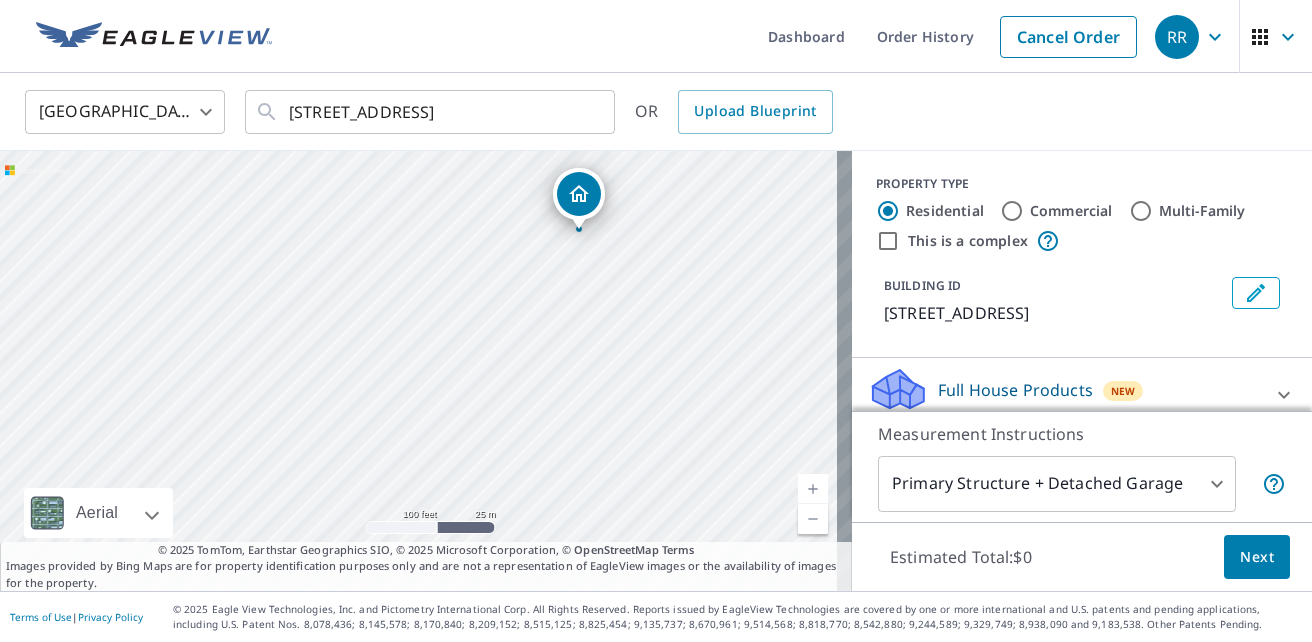 drag, startPoint x: 655, startPoint y: 175, endPoint x: 661, endPoint y: 197, distance: 22.803509 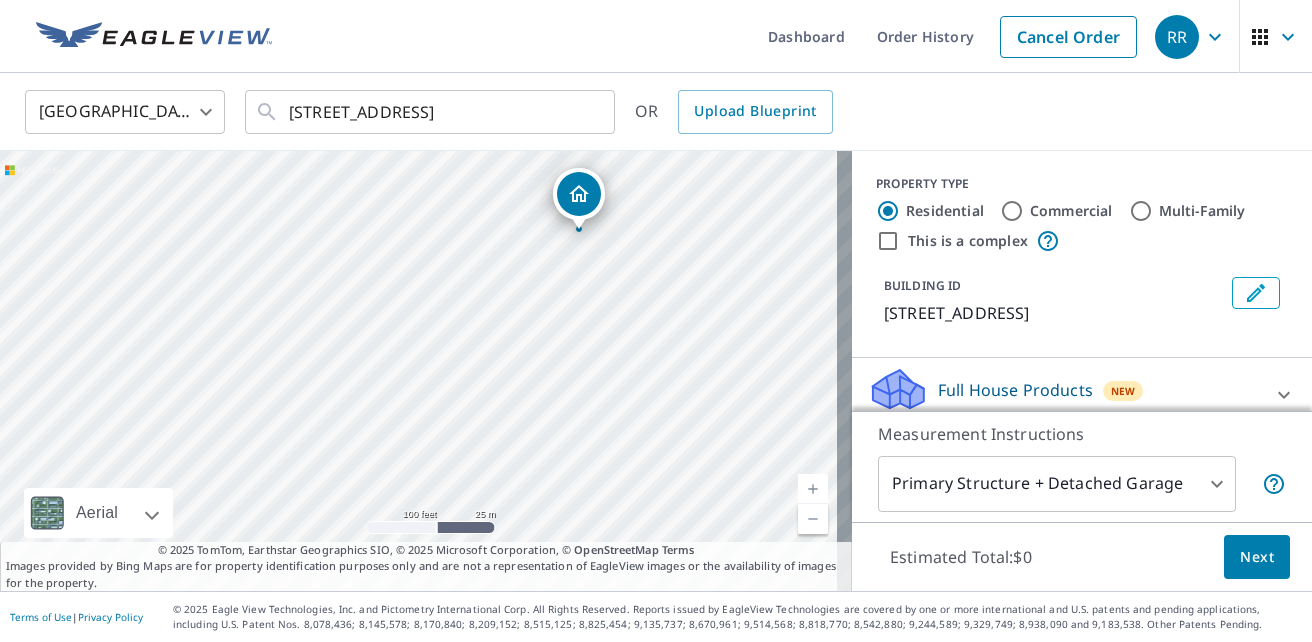 click on "[STREET_ADDRESS]" at bounding box center (426, 371) 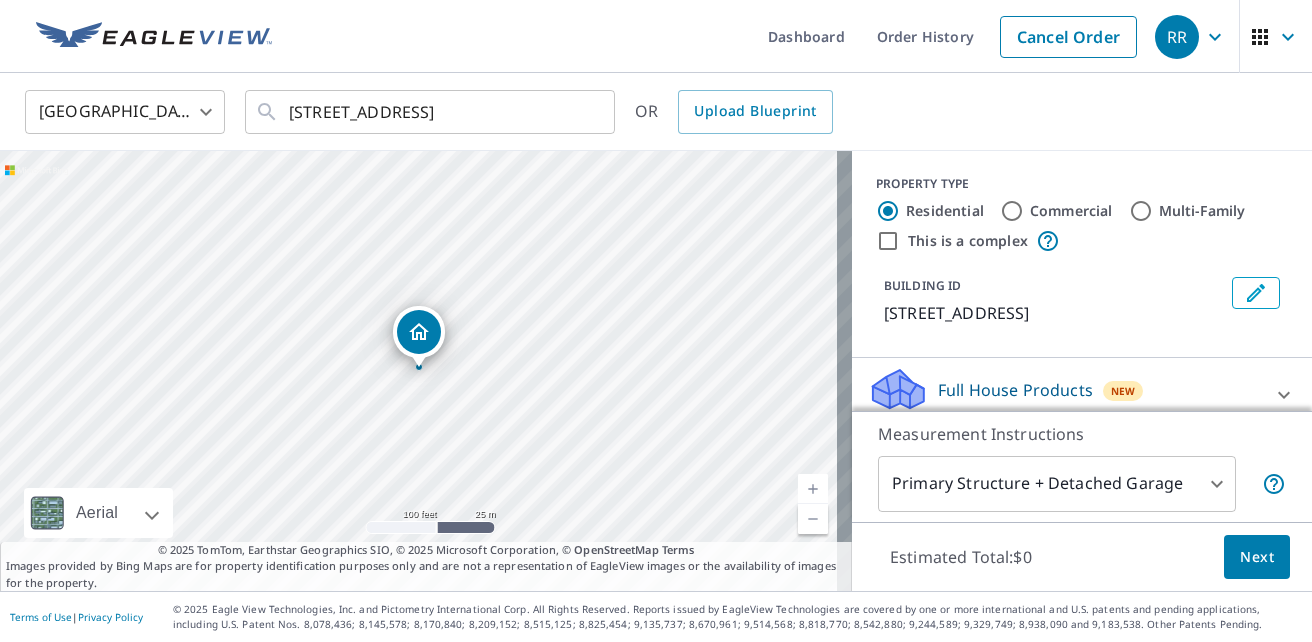 click on "[STREET_ADDRESS]" at bounding box center [426, 371] 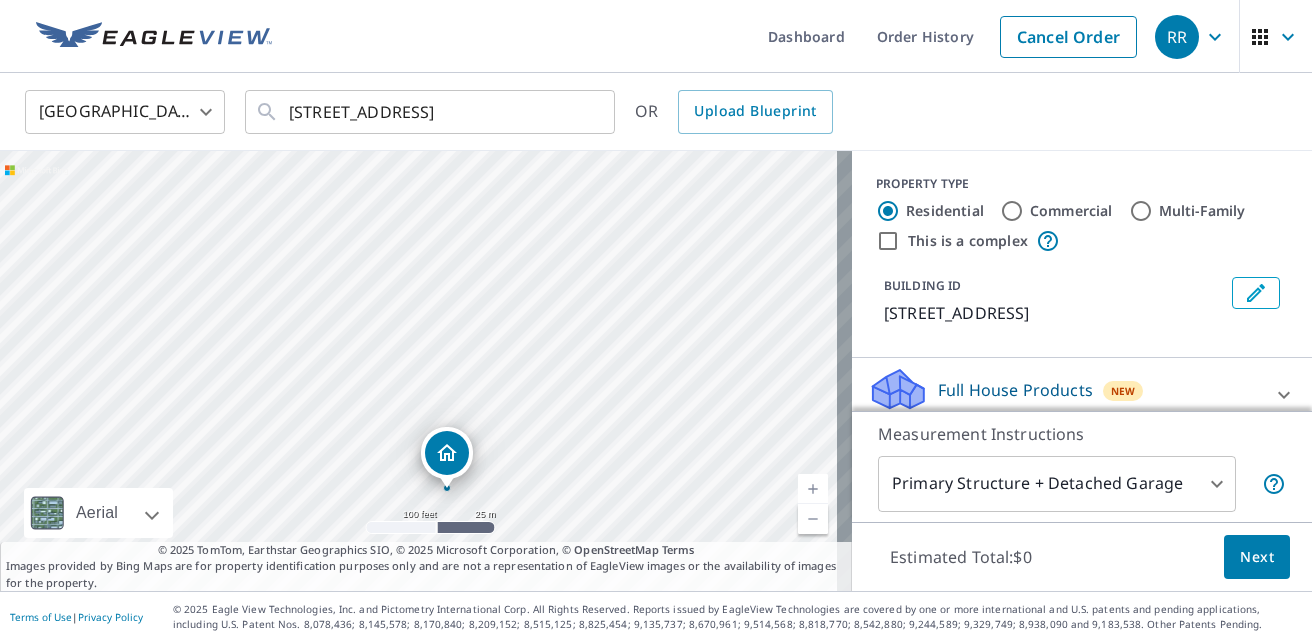 drag, startPoint x: 418, startPoint y: 325, endPoint x: 446, endPoint y: 446, distance: 124.197426 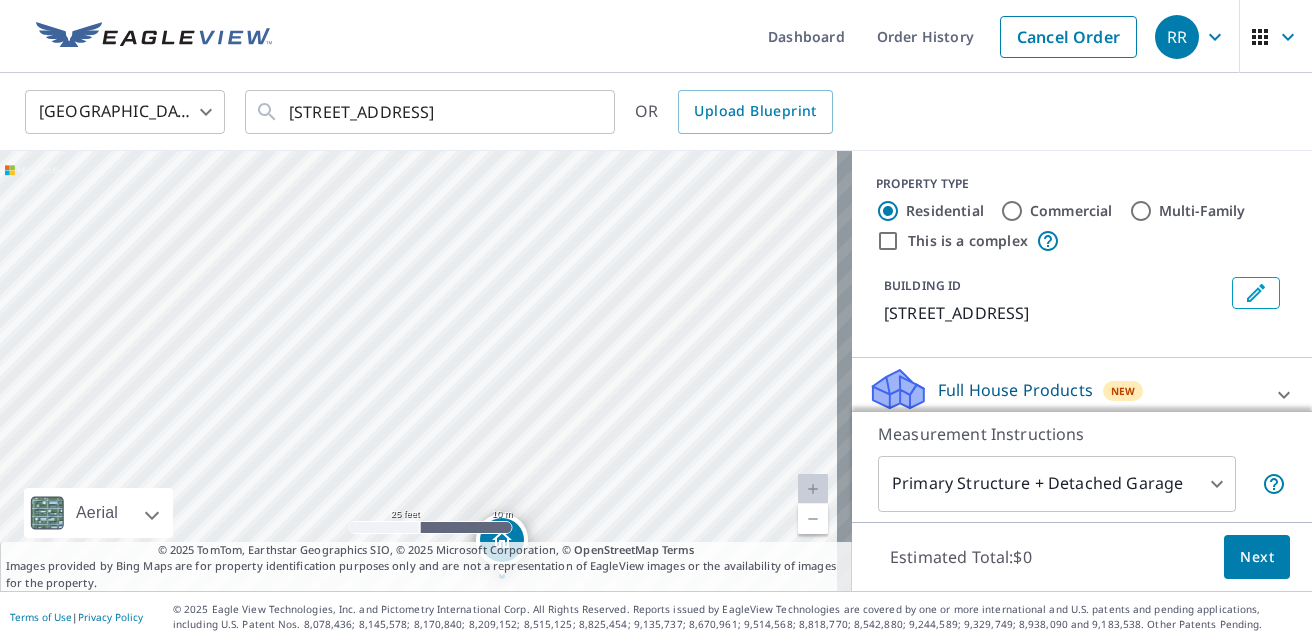 drag, startPoint x: 404, startPoint y: 399, endPoint x: 569, endPoint y: -70, distance: 497.17804 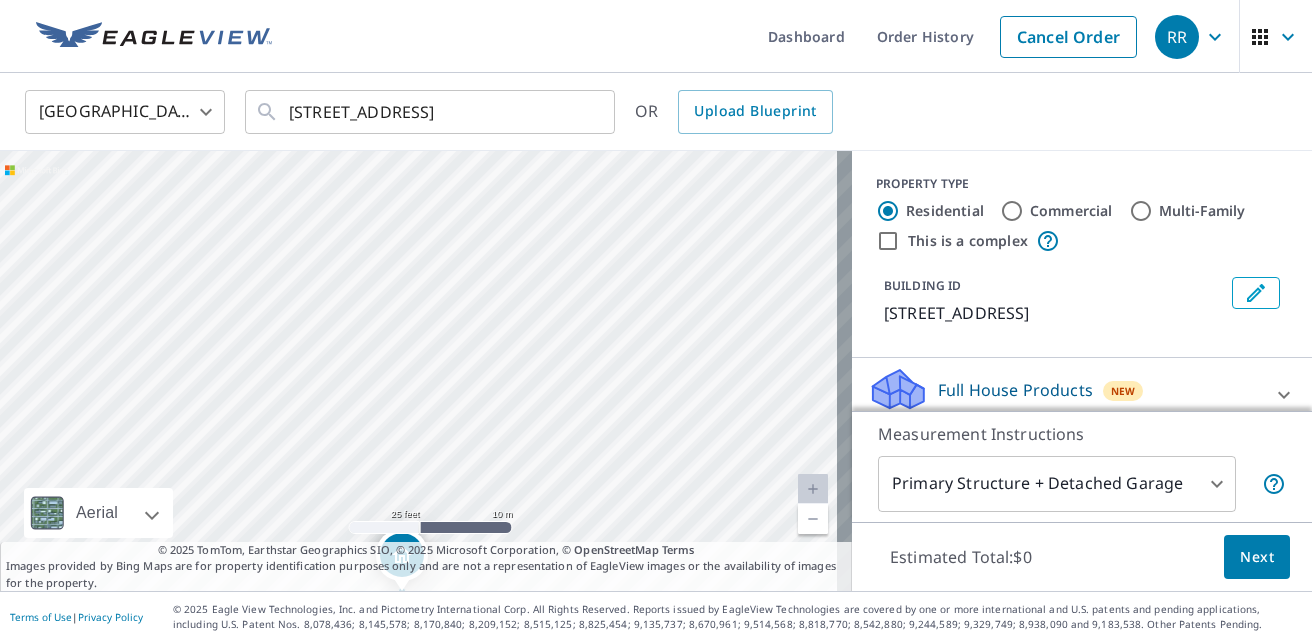 drag, startPoint x: 427, startPoint y: 296, endPoint x: 431, endPoint y: 9, distance: 287.02786 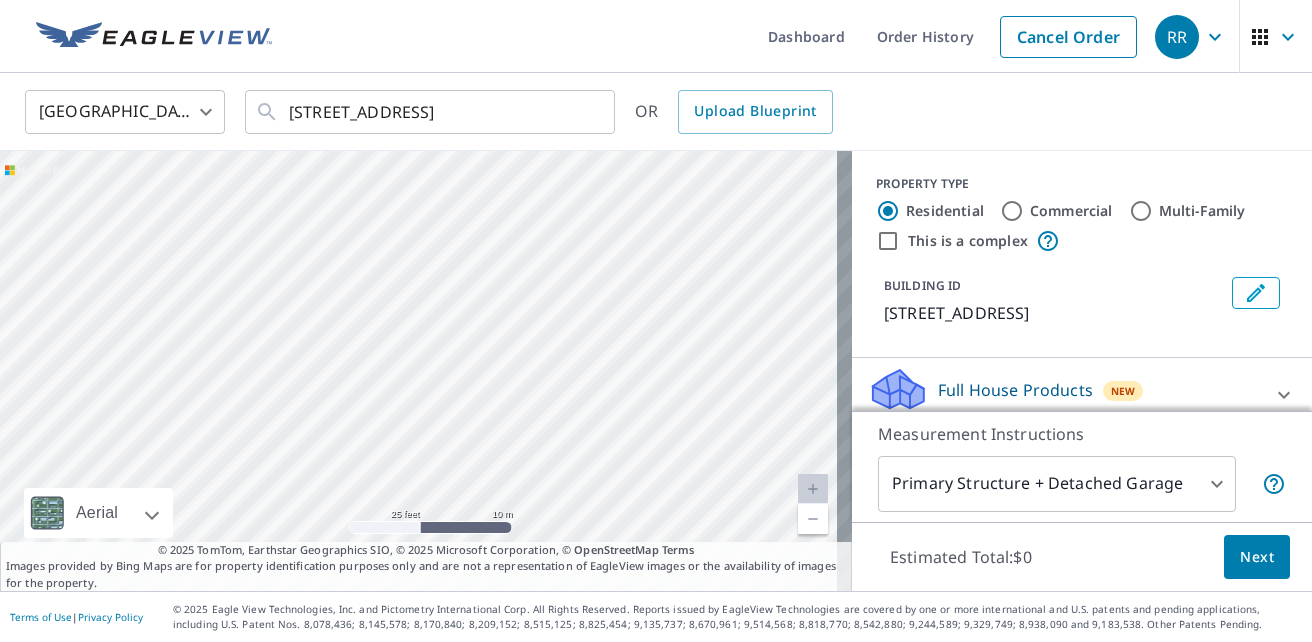 click at bounding box center [813, 519] 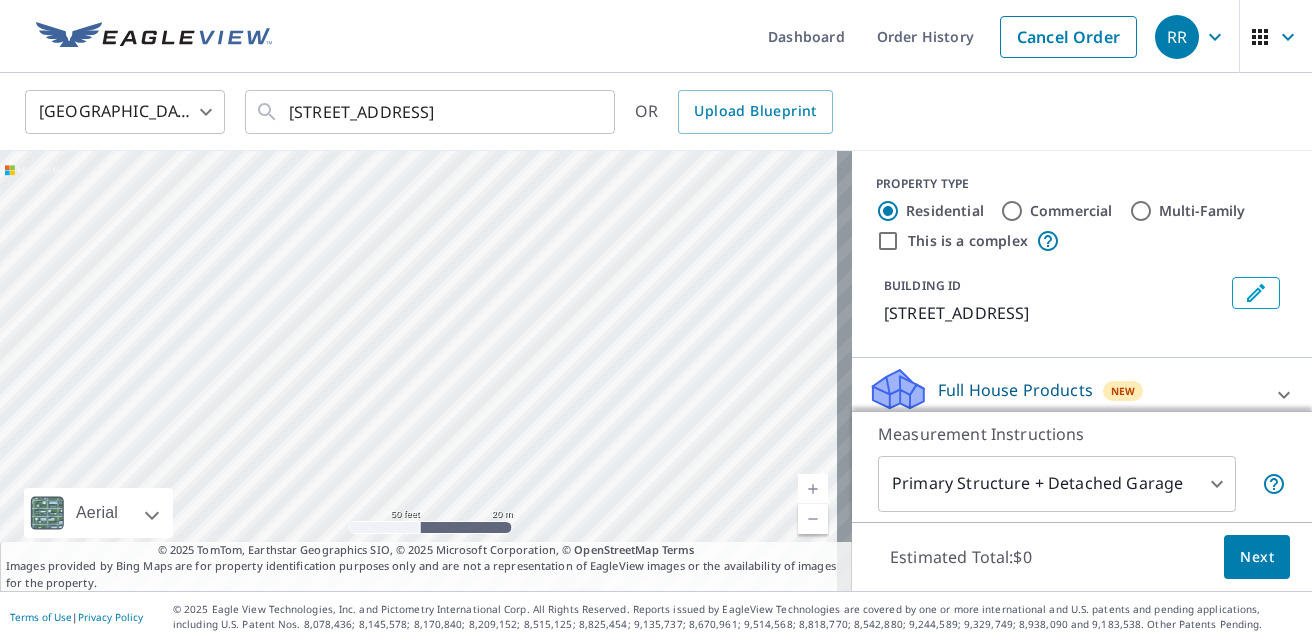 click at bounding box center [813, 519] 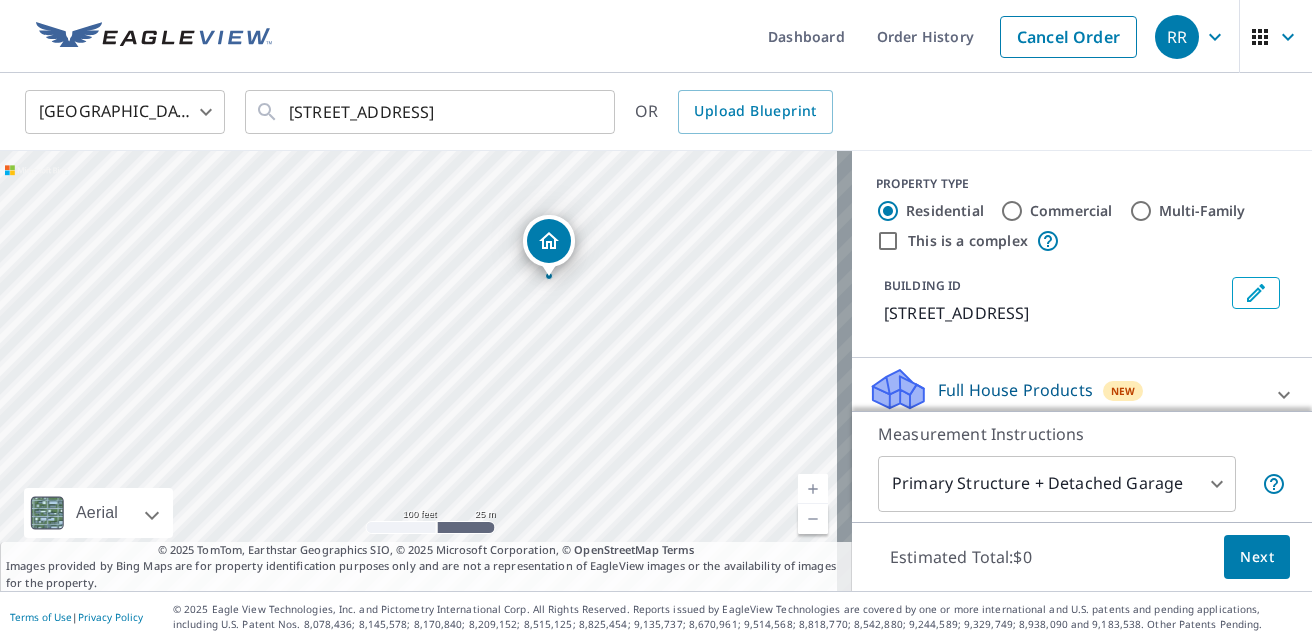 drag, startPoint x: 663, startPoint y: 378, endPoint x: 830, endPoint y: 284, distance: 191.63768 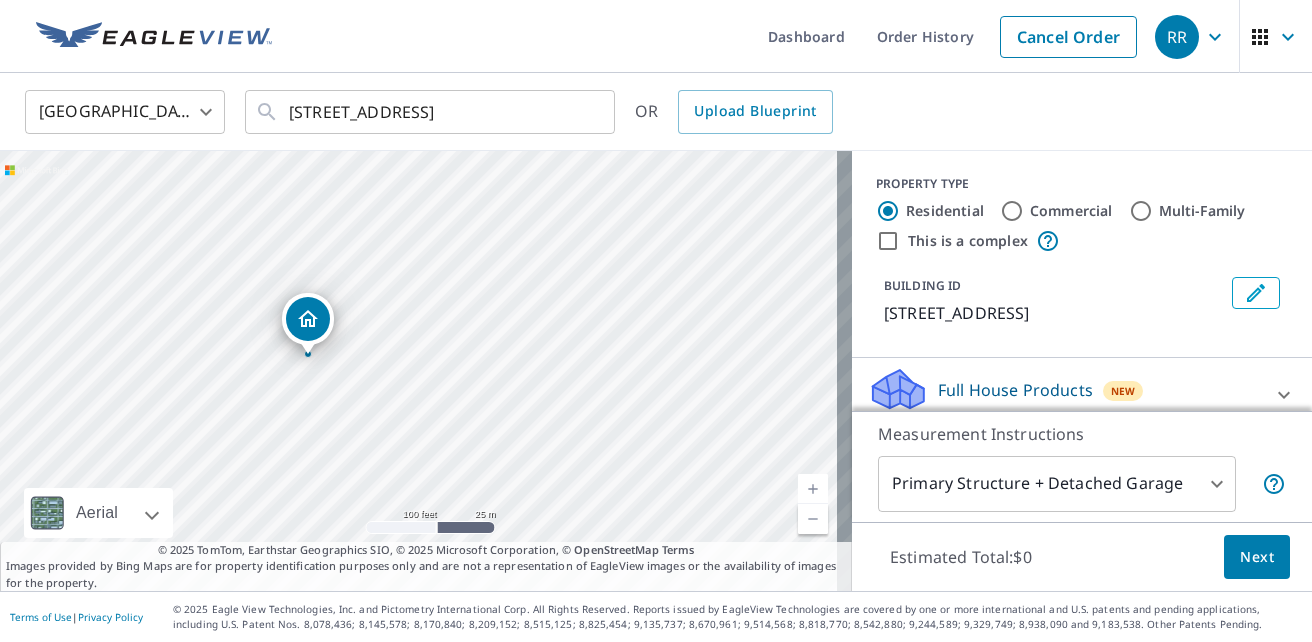 click on "[STREET_ADDRESS]" at bounding box center (426, 371) 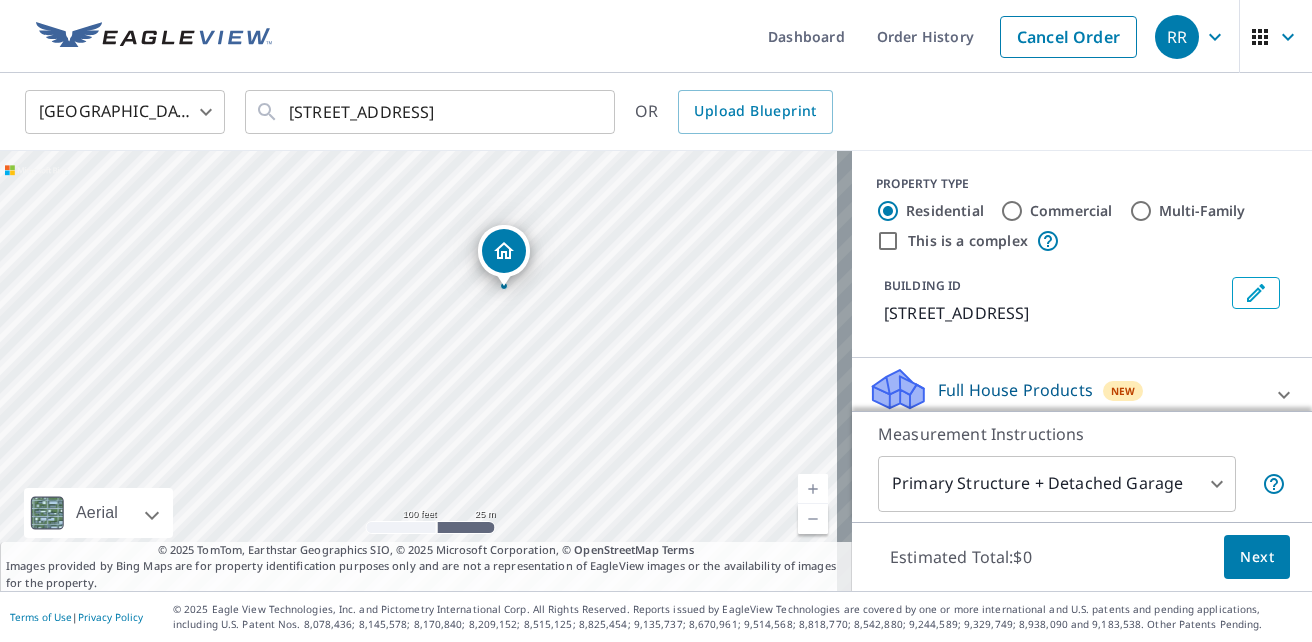 drag, startPoint x: 392, startPoint y: 371, endPoint x: 480, endPoint y: 287, distance: 121.65525 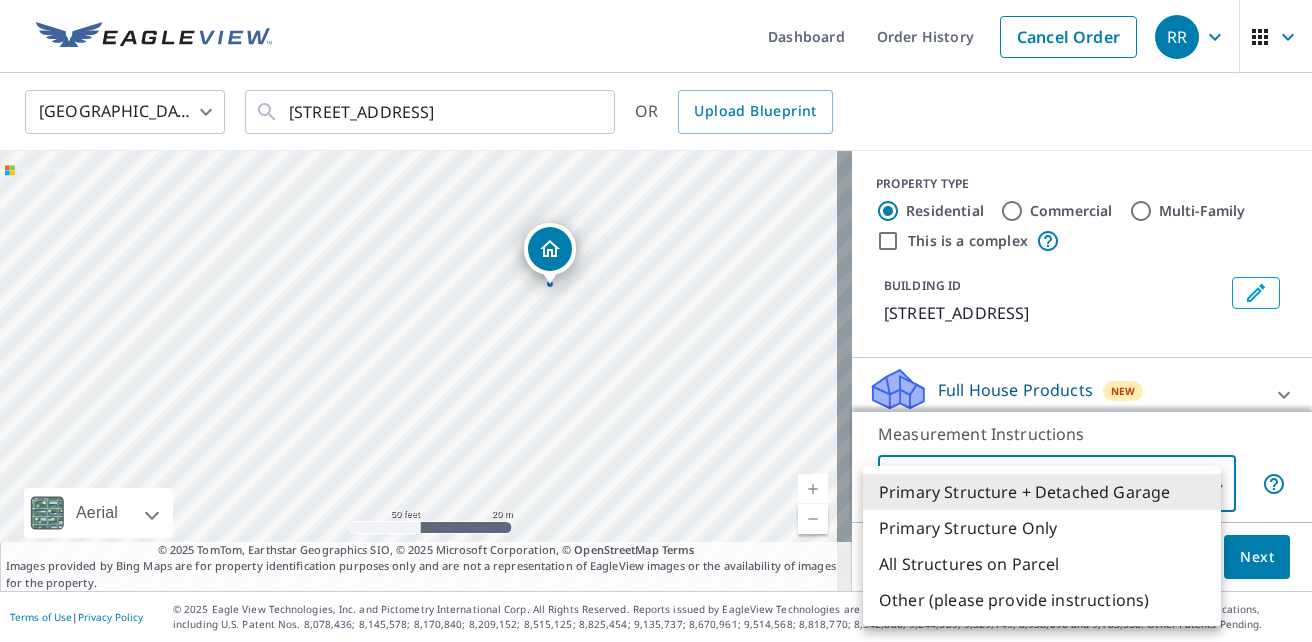 click on "RR RR
Dashboard Order History Cancel Order RR [GEOGRAPHIC_DATA] [GEOGRAPHIC_DATA] ​ [STREET_ADDRESS] ​ OR Upload Blueprint [STREET_ADDRESS] Aerial Road A standard road map Aerial A detailed look from above Labels Labels 50 feet 20 m © 2025 TomTom, © Vexcel Imaging, © 2025 Microsoft Corporation,  © OpenStreetMap Terms © 2025 TomTom, Earthstar Geographics SIO, © 2025 Microsoft Corporation, ©   OpenStreetMap   Terms Images provided by Bing Maps are for property identification purposes only and are not a representation of EagleView images or the availability of images for the property. PROPERTY TYPE Residential Commercial Multi-Family This is a complex BUILDING ID [STREET_ADDRESS] Full House Products New Full House™ $105 Roof Products New Premium $32.75 - $87 QuickSquares™ $18 Gutter $13.75 Bid Perfect™ $18 Solar Products New Inform Essentials+ $63.25 Inform Advanced $79 TrueDesign for Sales $30 TrueDesign for Planning $105.5 Walls Products New $78" at bounding box center (656, 321) 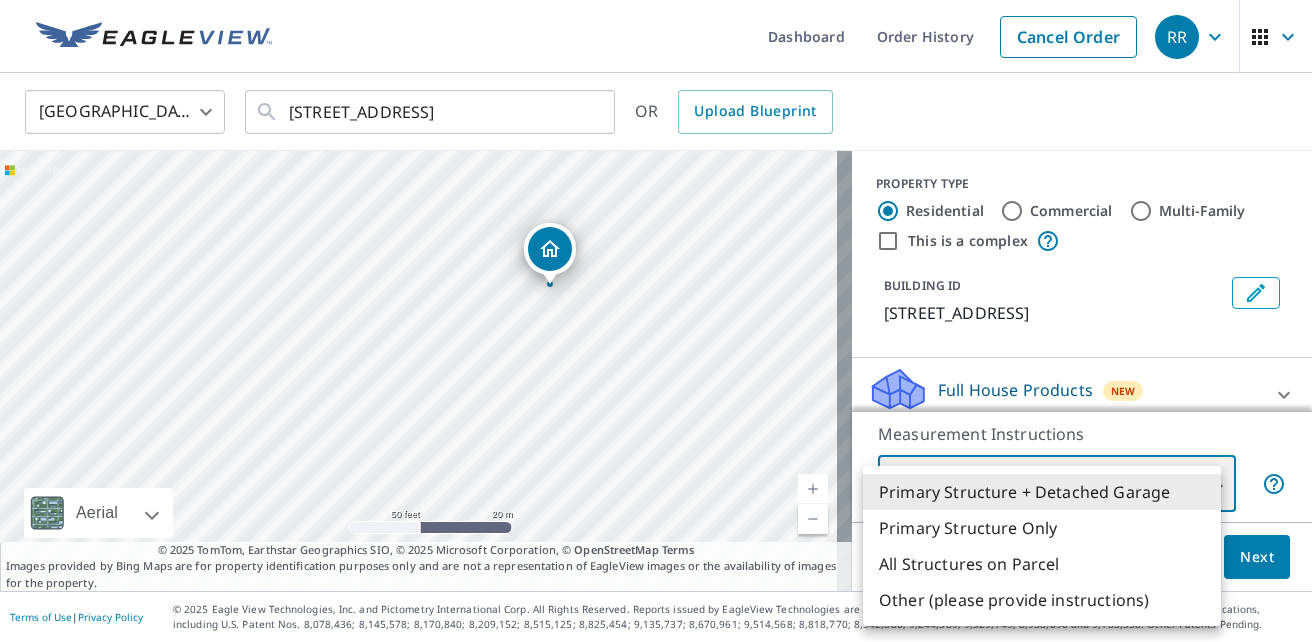 type on "2" 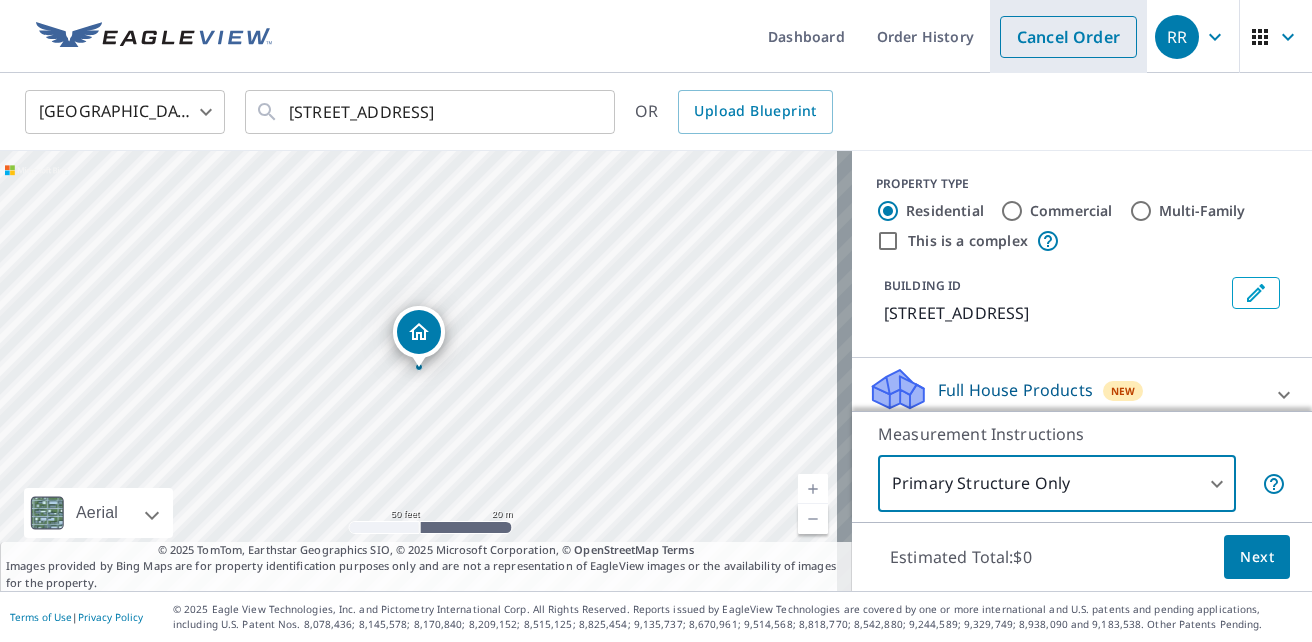 click on "Cancel Order" at bounding box center [1068, 37] 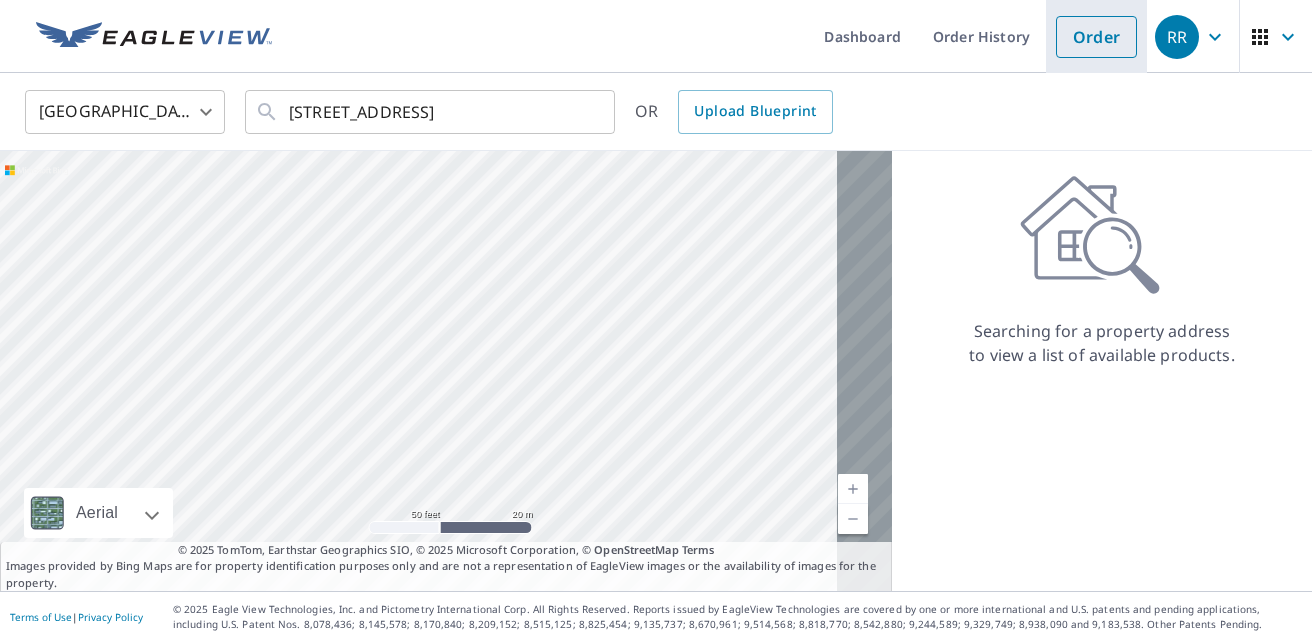type 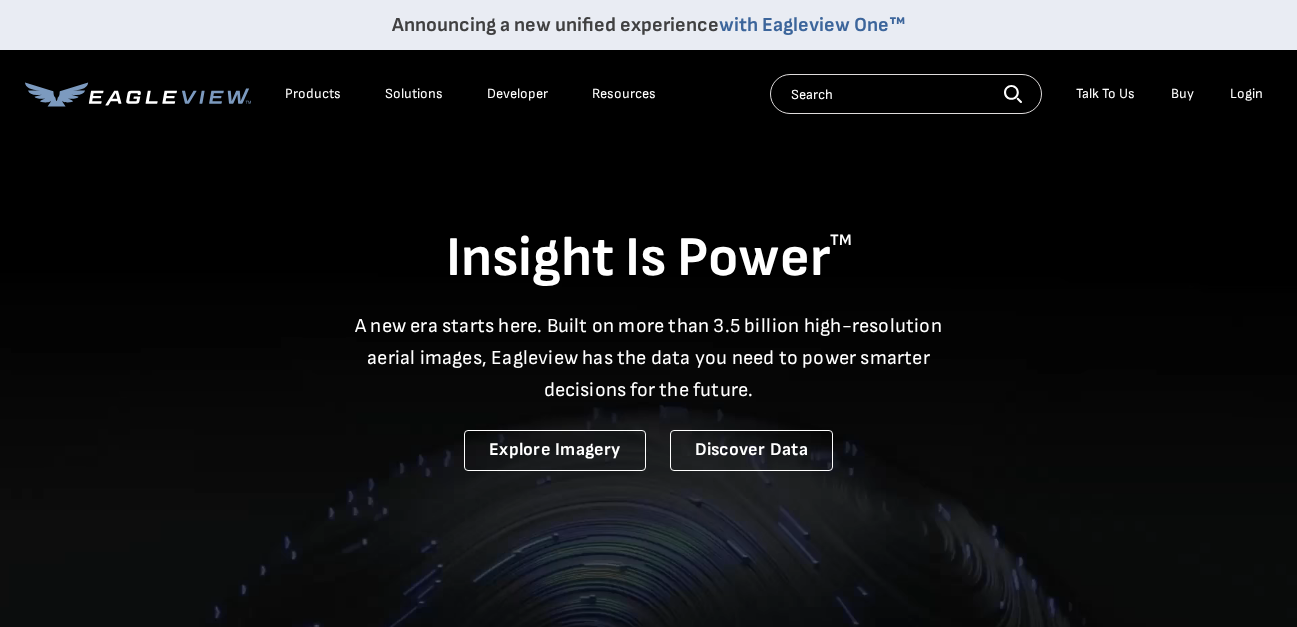 scroll, scrollTop: 0, scrollLeft: 0, axis: both 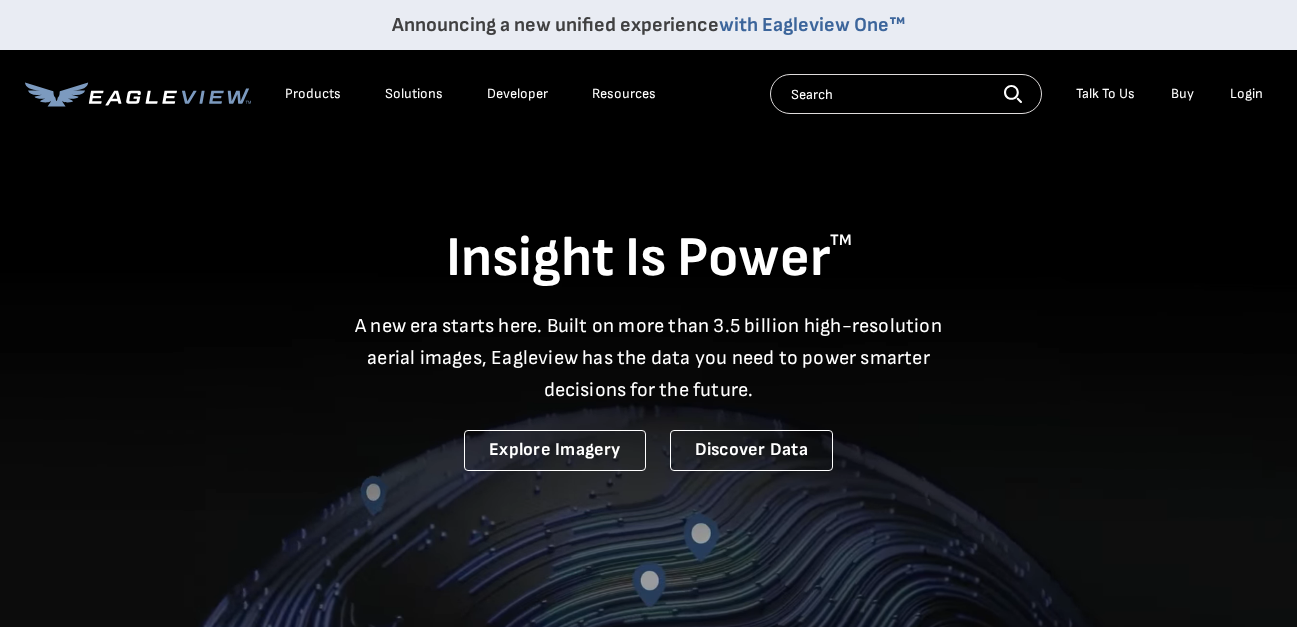 click on "Login" at bounding box center [1246, 94] 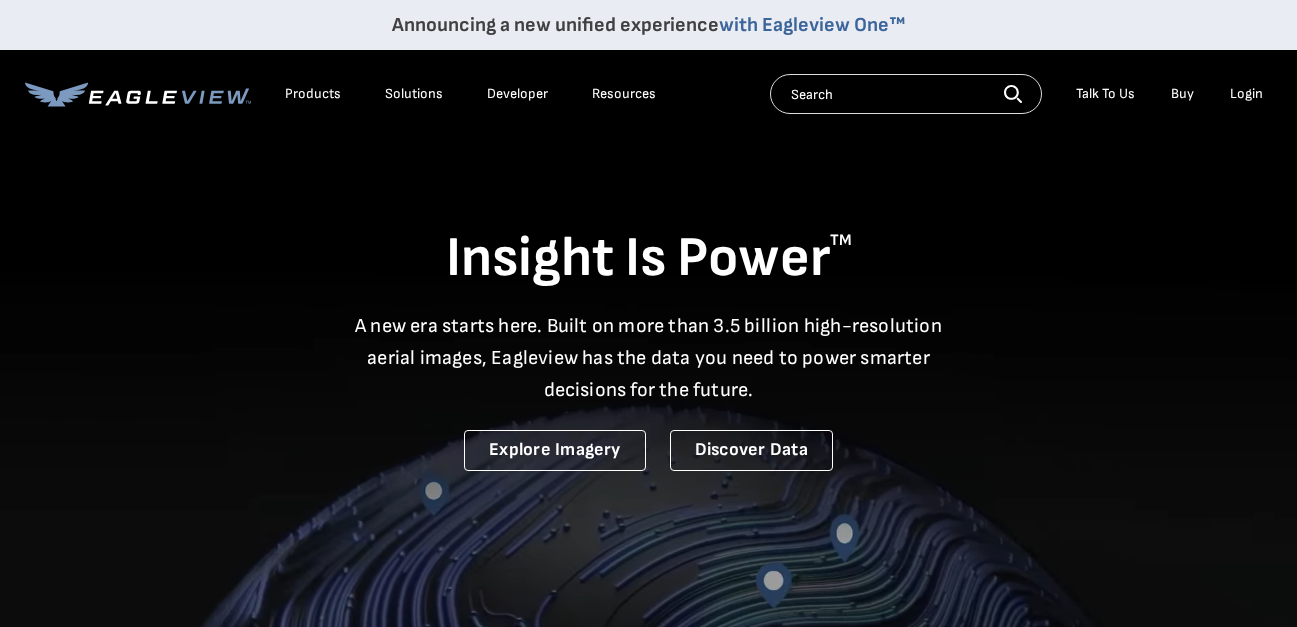 scroll, scrollTop: 0, scrollLeft: 0, axis: both 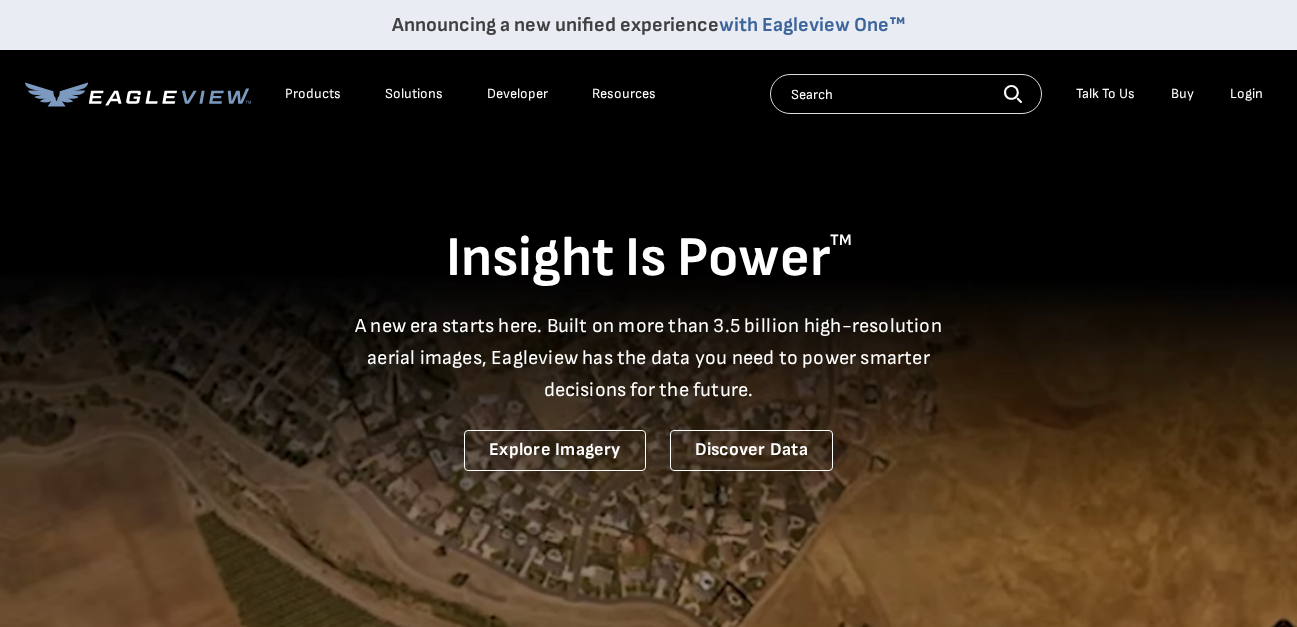 click on "Login" at bounding box center [1246, 94] 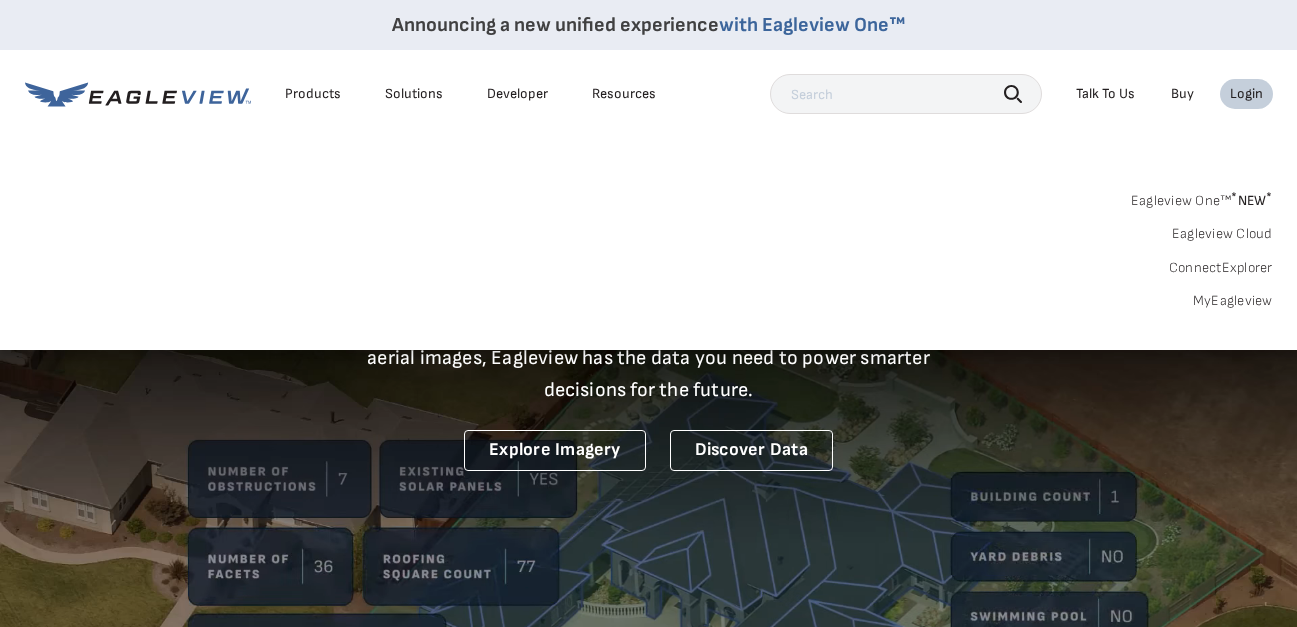 click on "MyEagleview" at bounding box center (1233, 301) 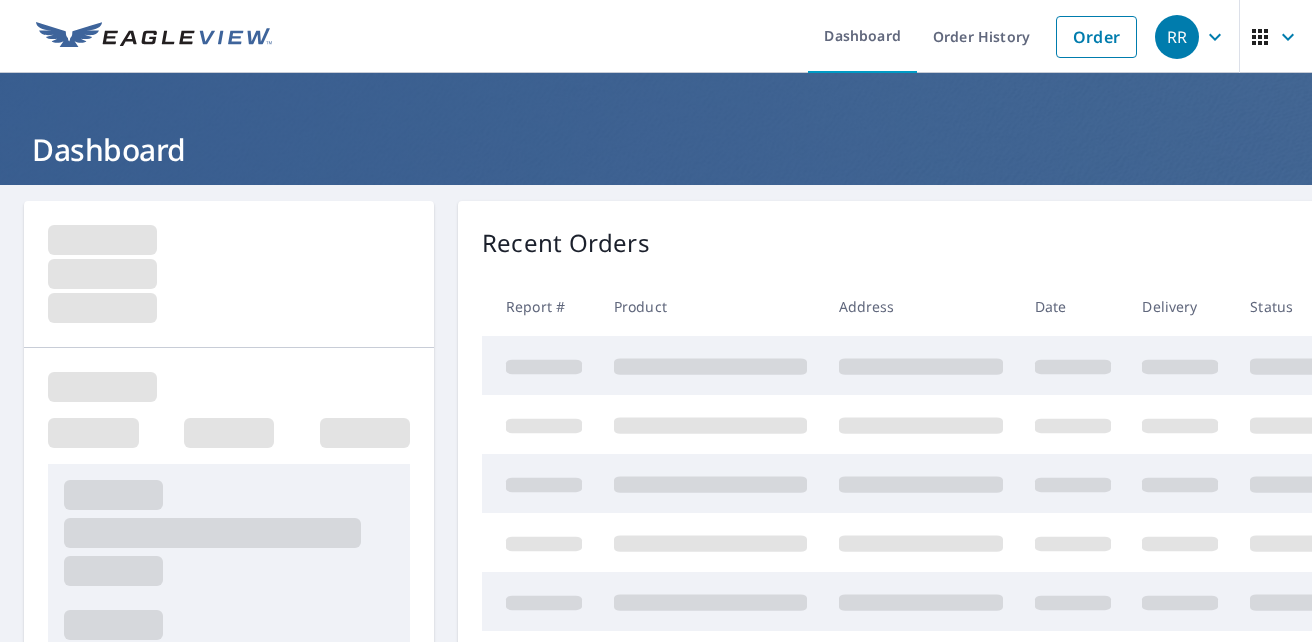 scroll, scrollTop: 0, scrollLeft: 0, axis: both 